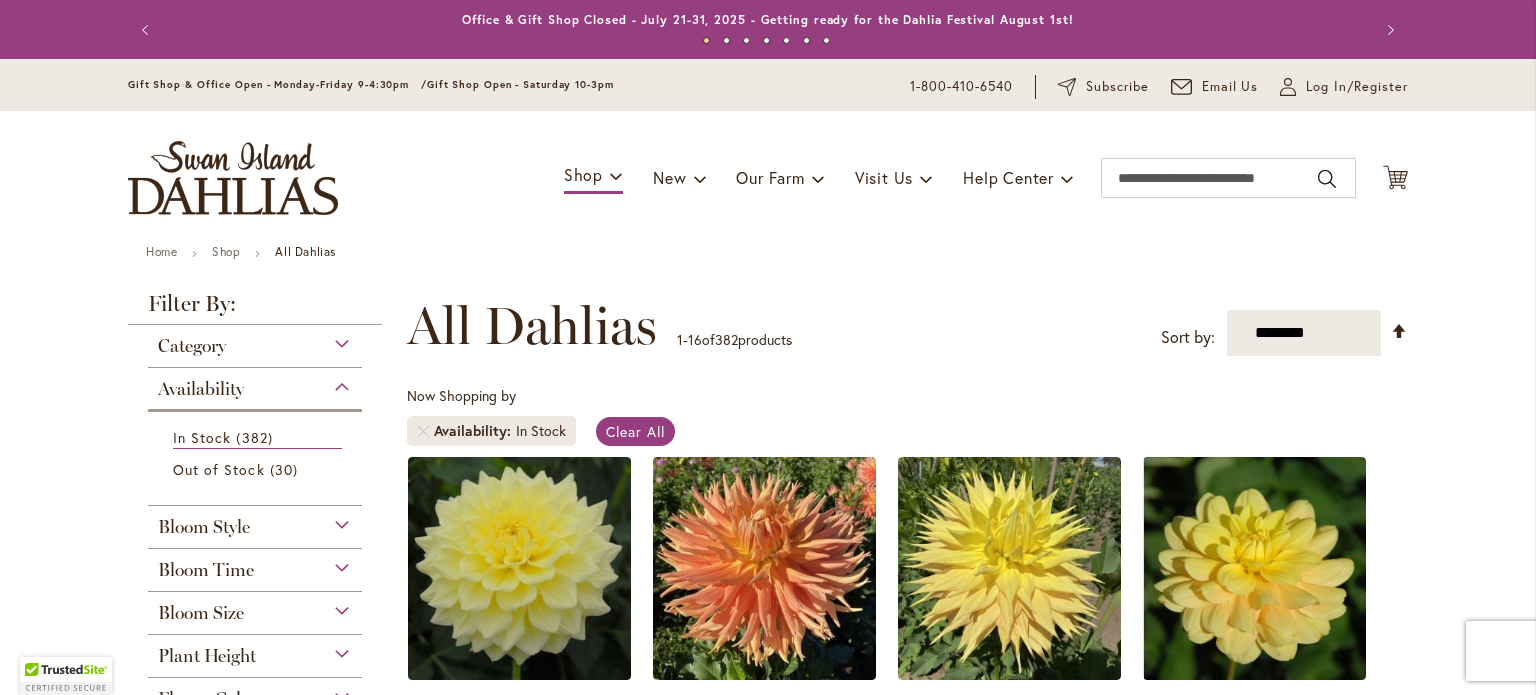 scroll, scrollTop: 0, scrollLeft: 0, axis: both 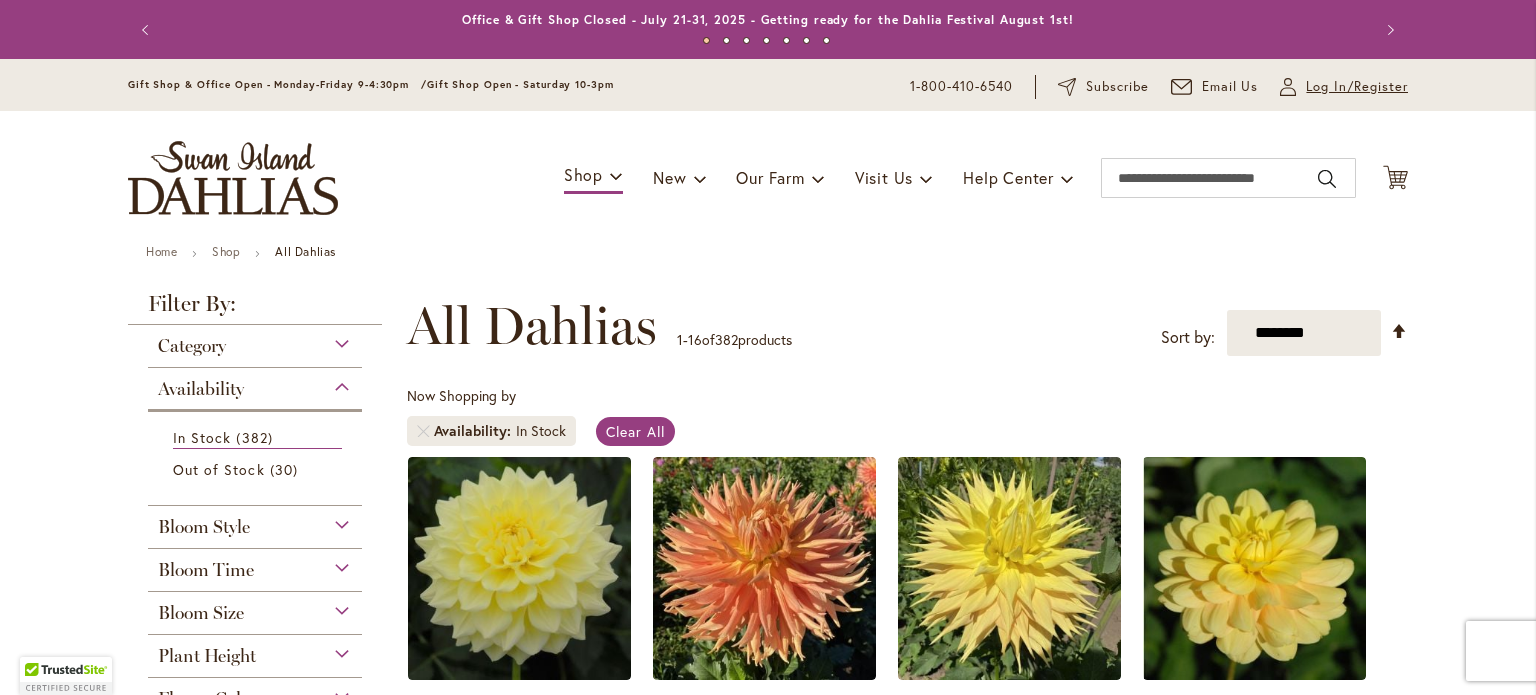 type on "**********" 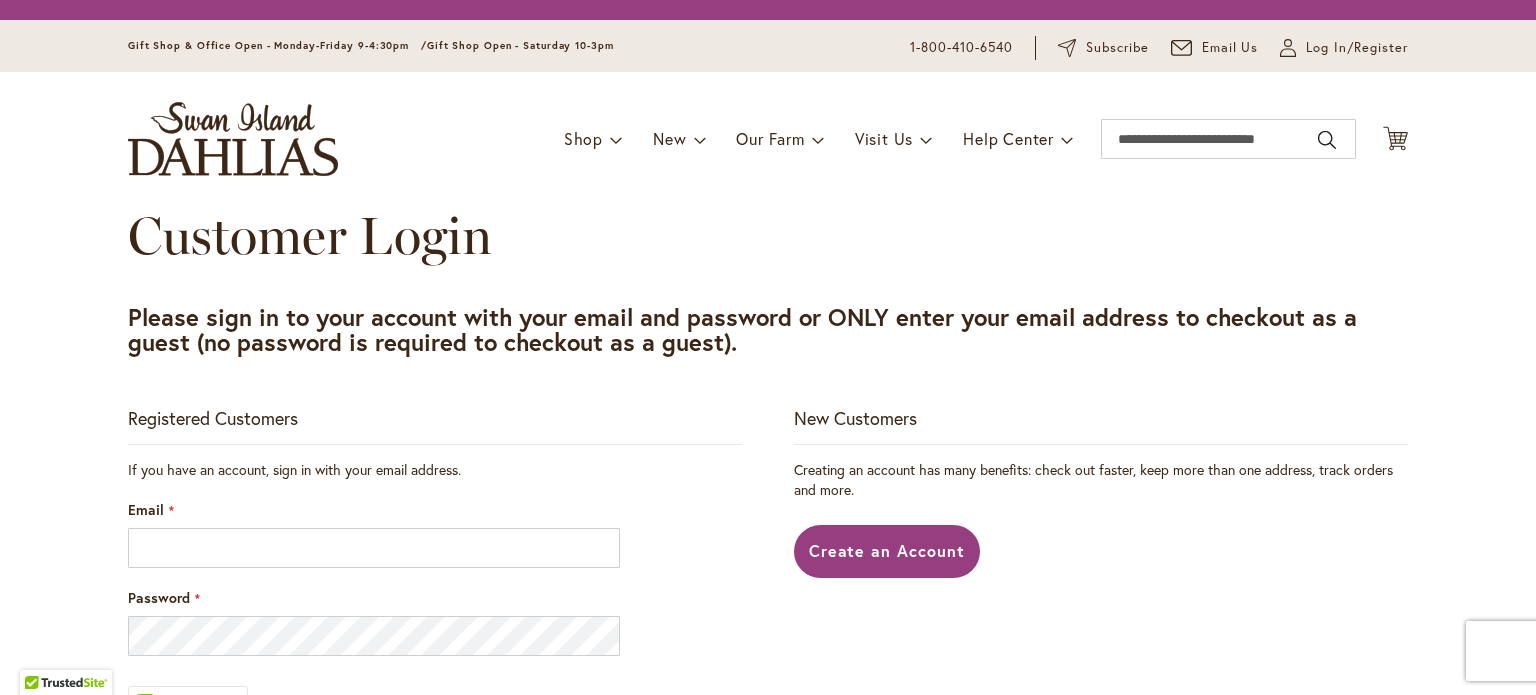 scroll, scrollTop: 0, scrollLeft: 0, axis: both 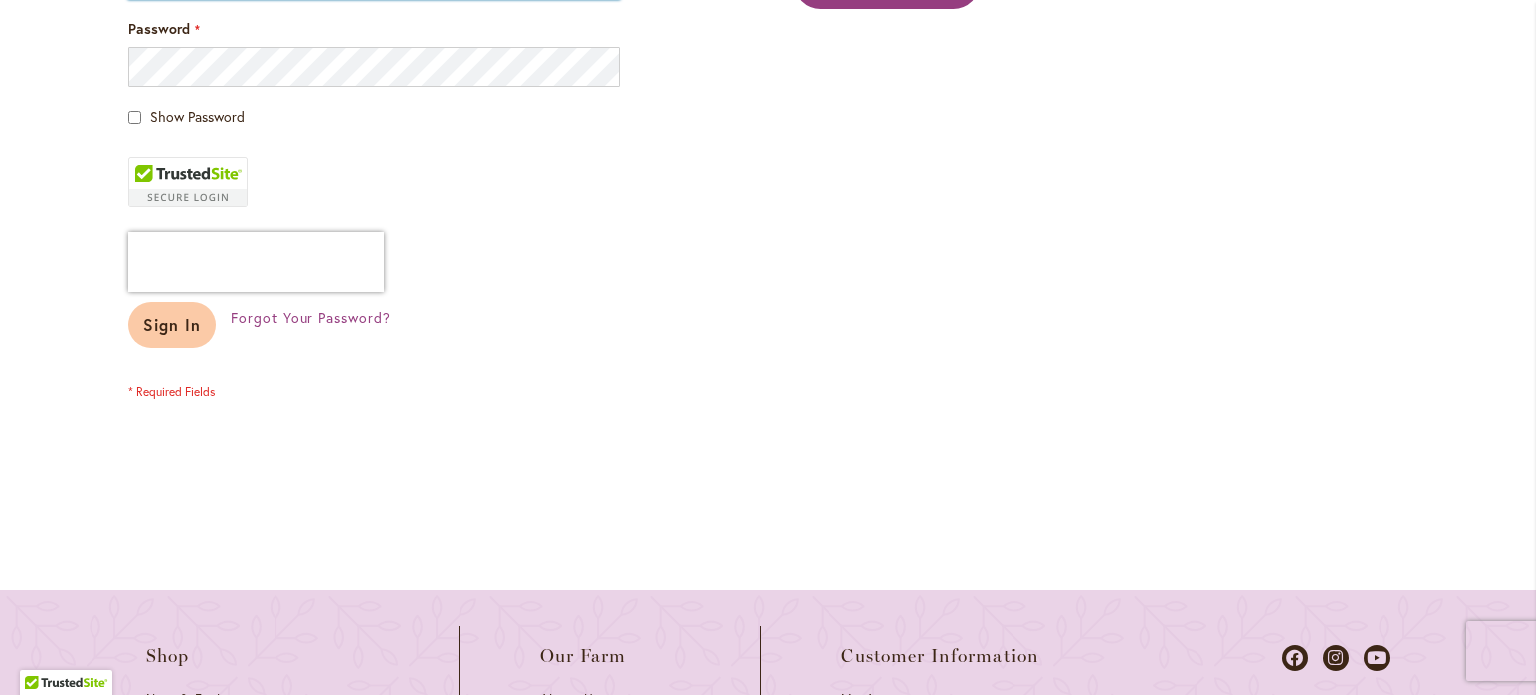 type on "**********" 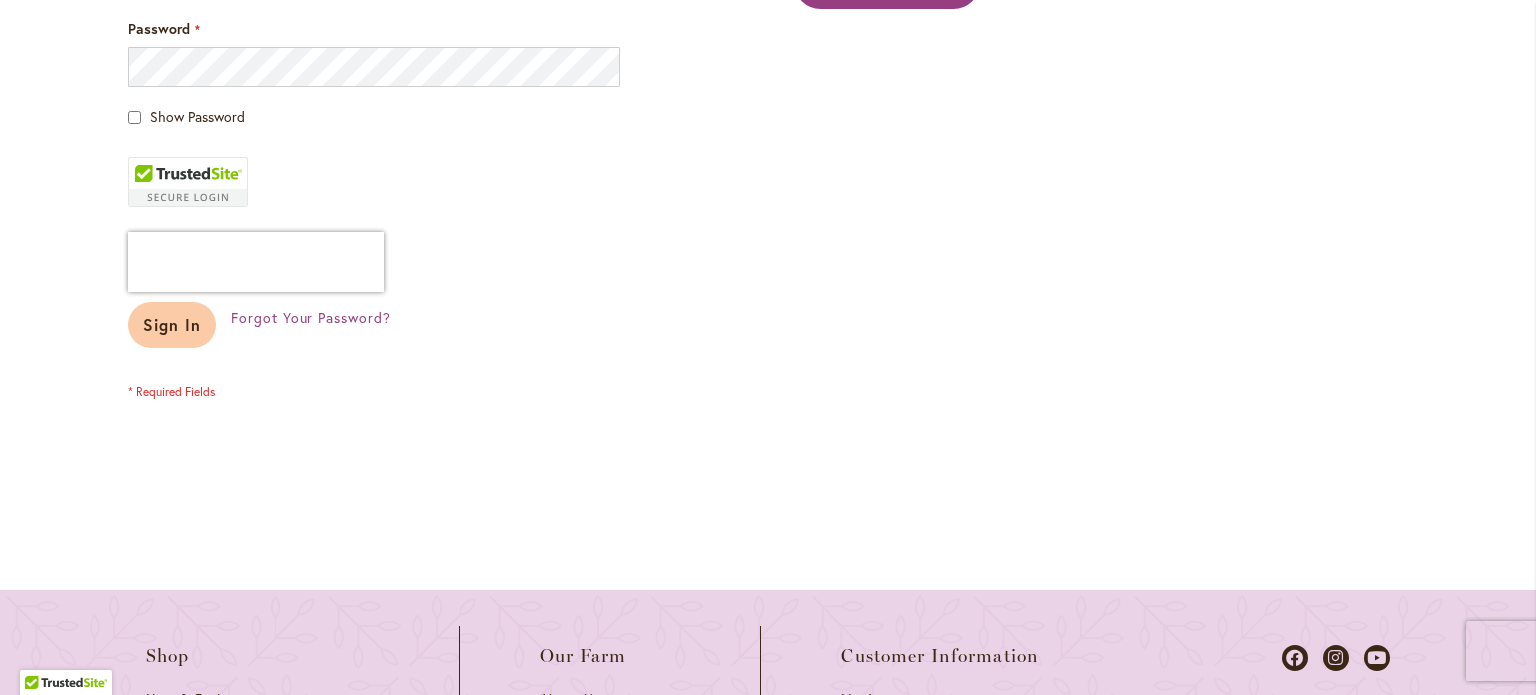 type on "**********" 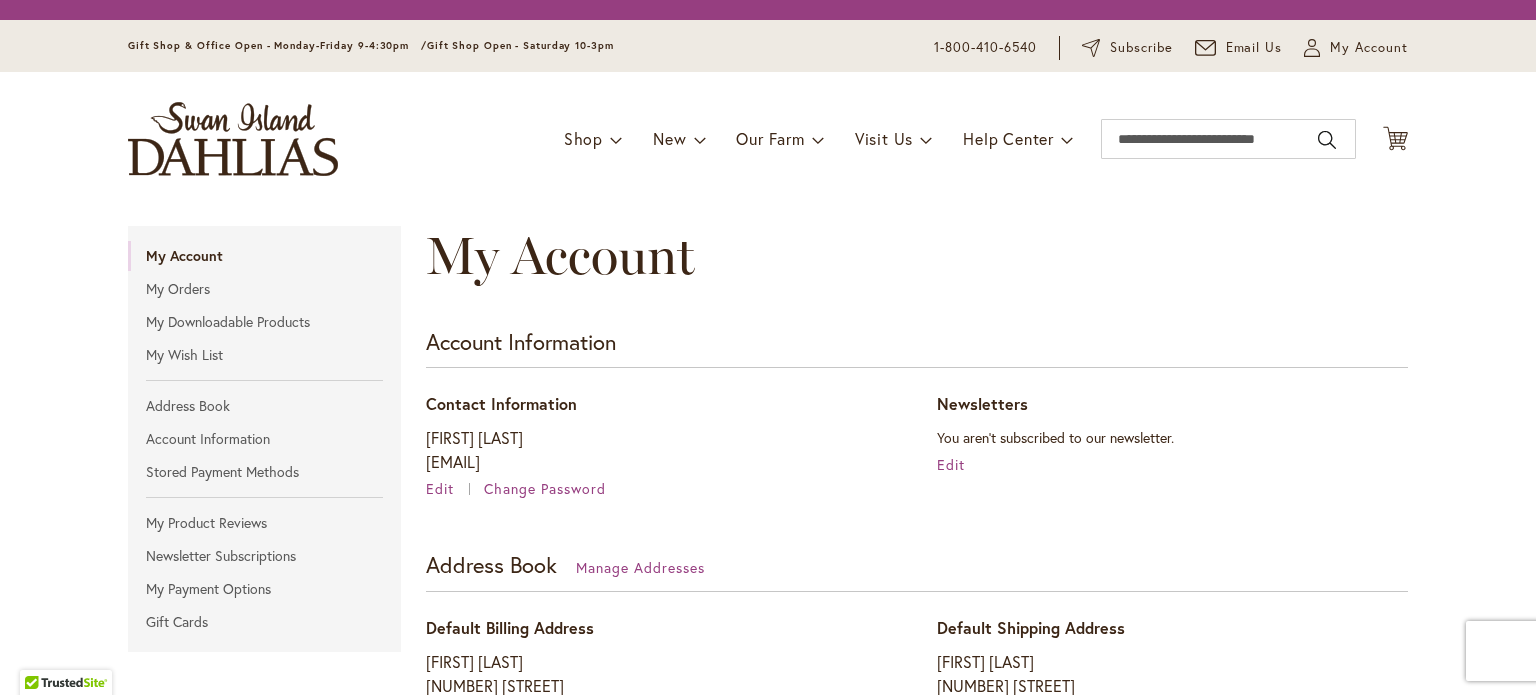 scroll, scrollTop: 0, scrollLeft: 0, axis: both 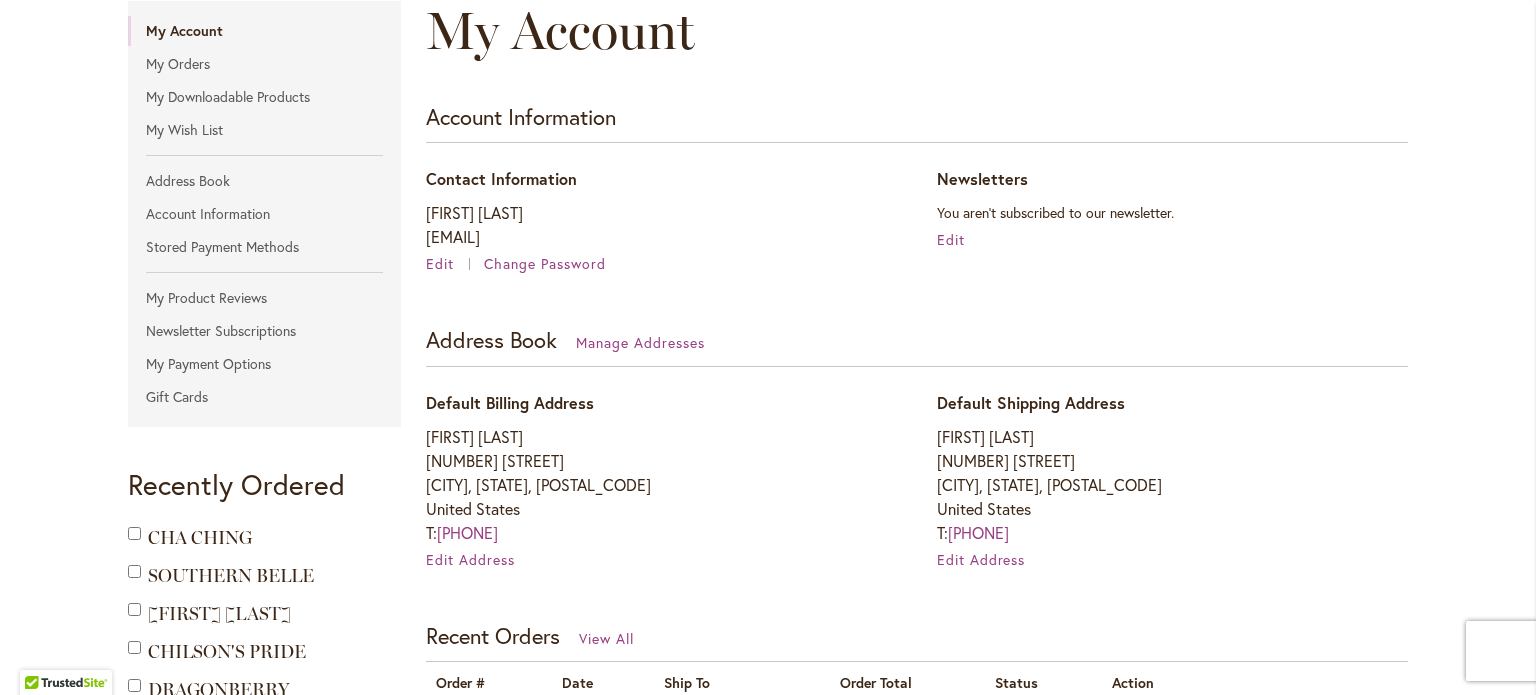type on "**********" 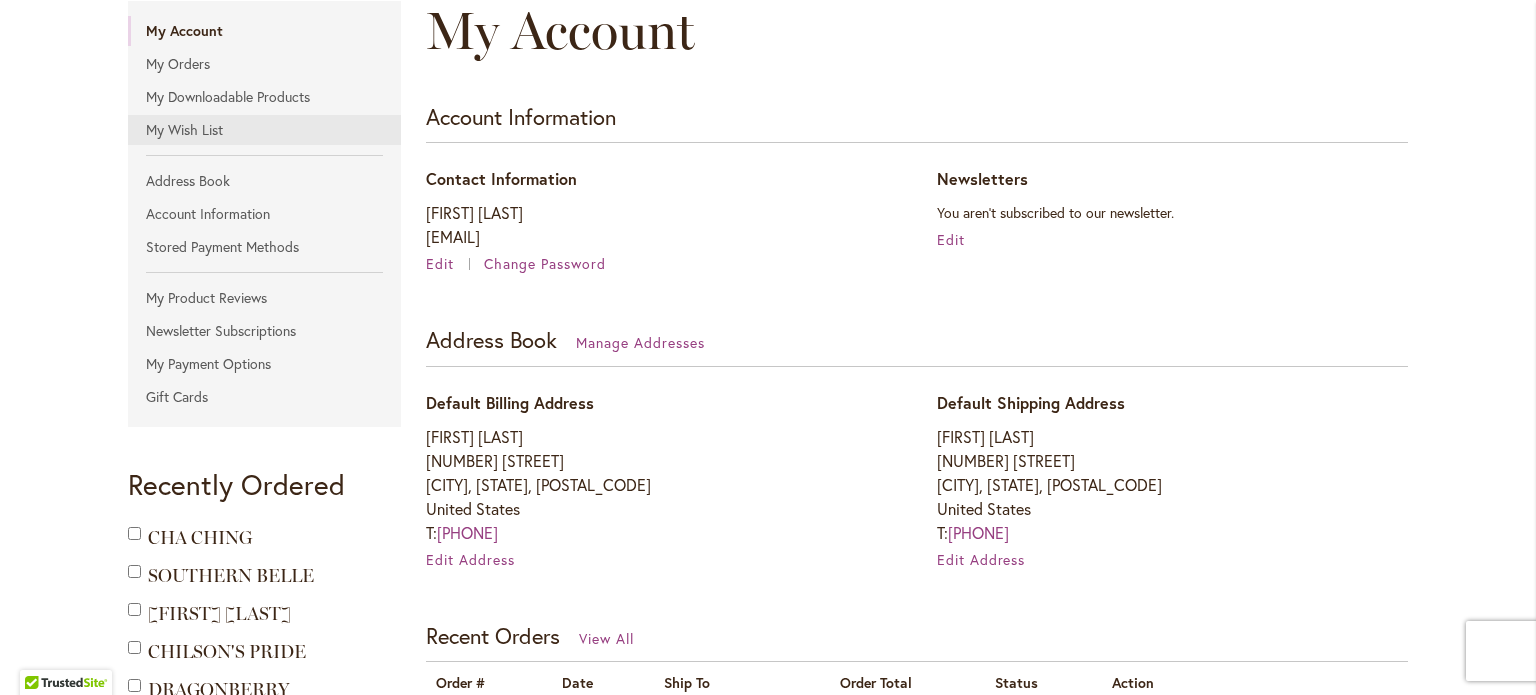 click on "My Wish List" at bounding box center (264, 130) 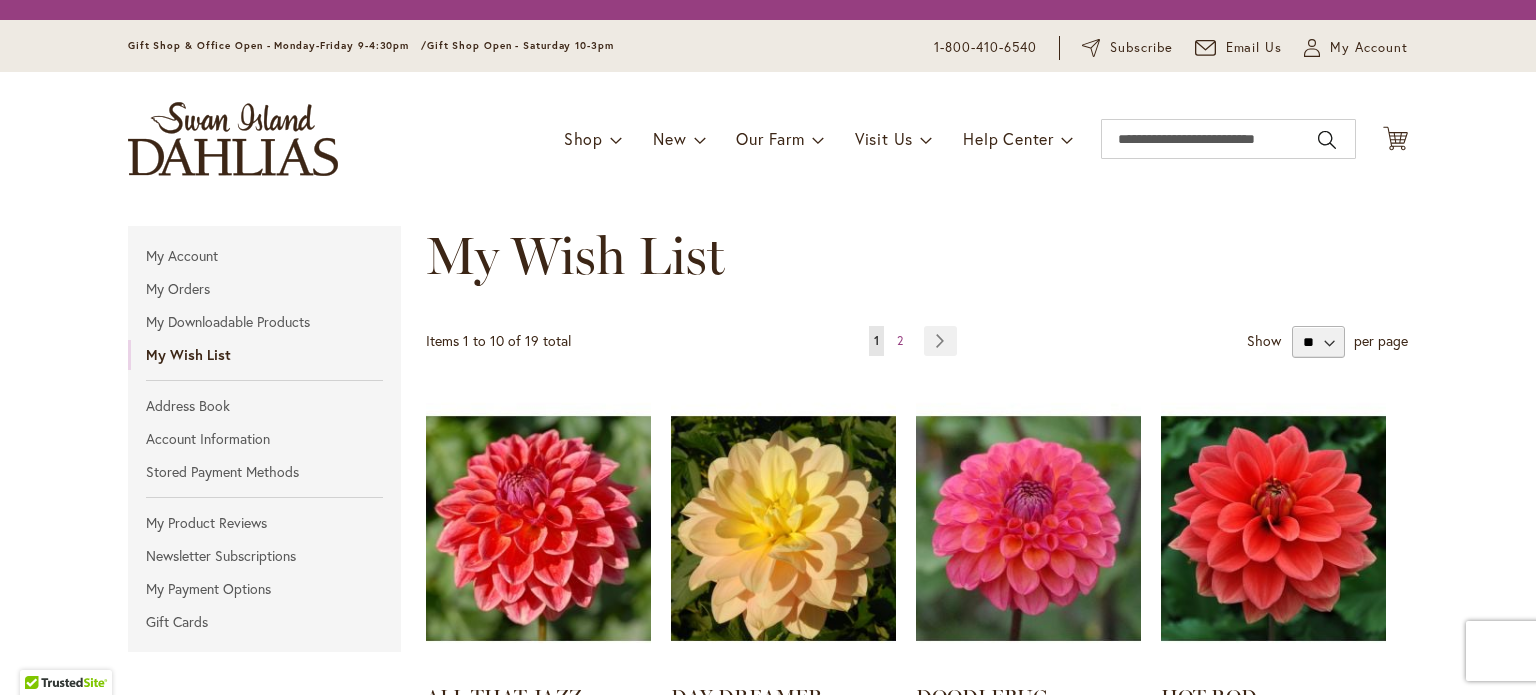 scroll, scrollTop: 0, scrollLeft: 0, axis: both 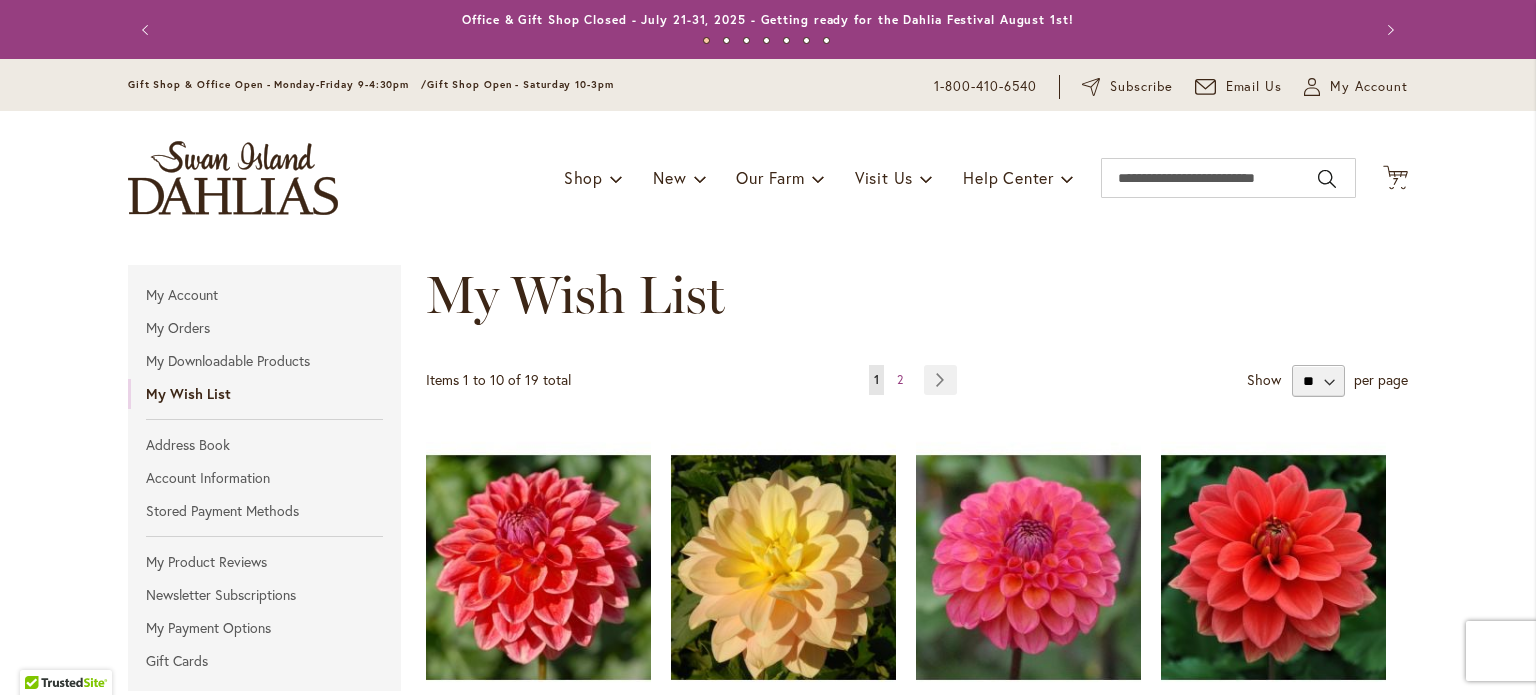 type on "**********" 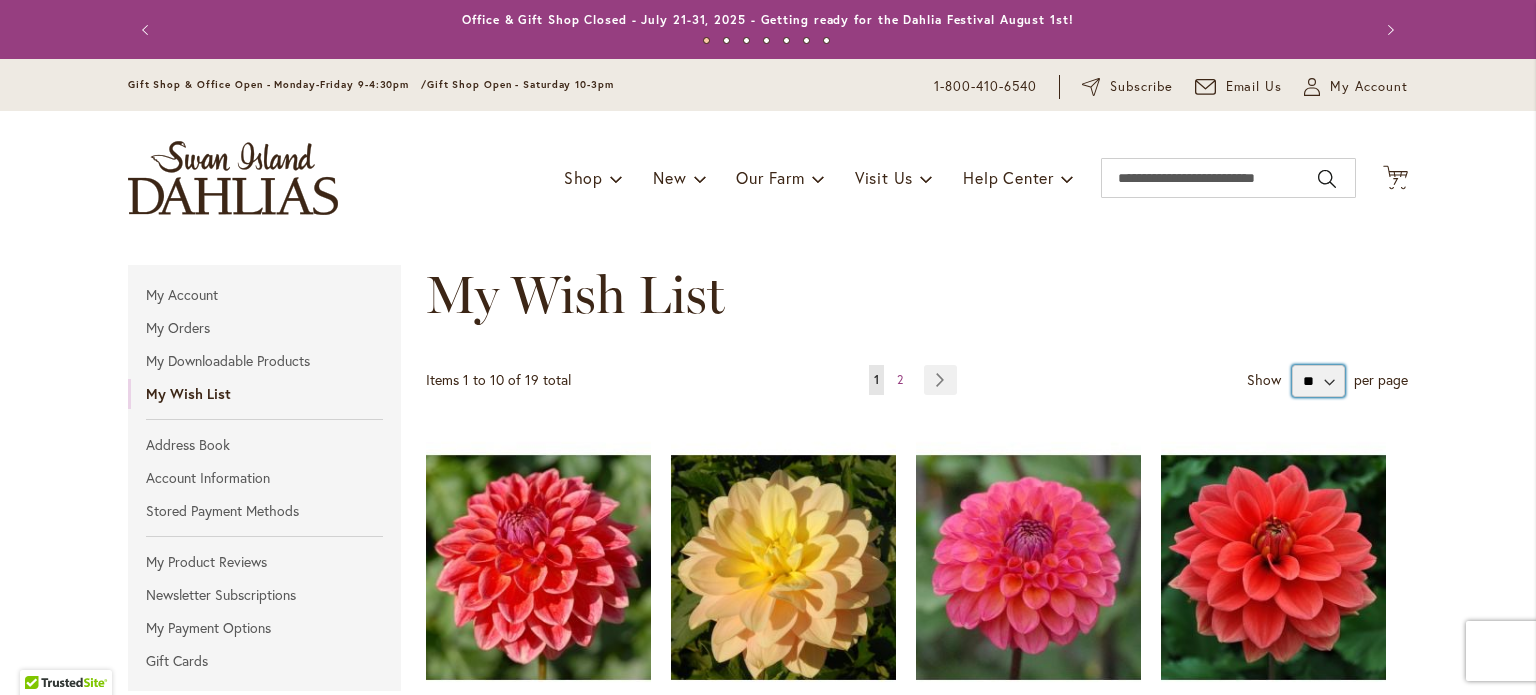 click on "**
**
**" at bounding box center (1318, 381) 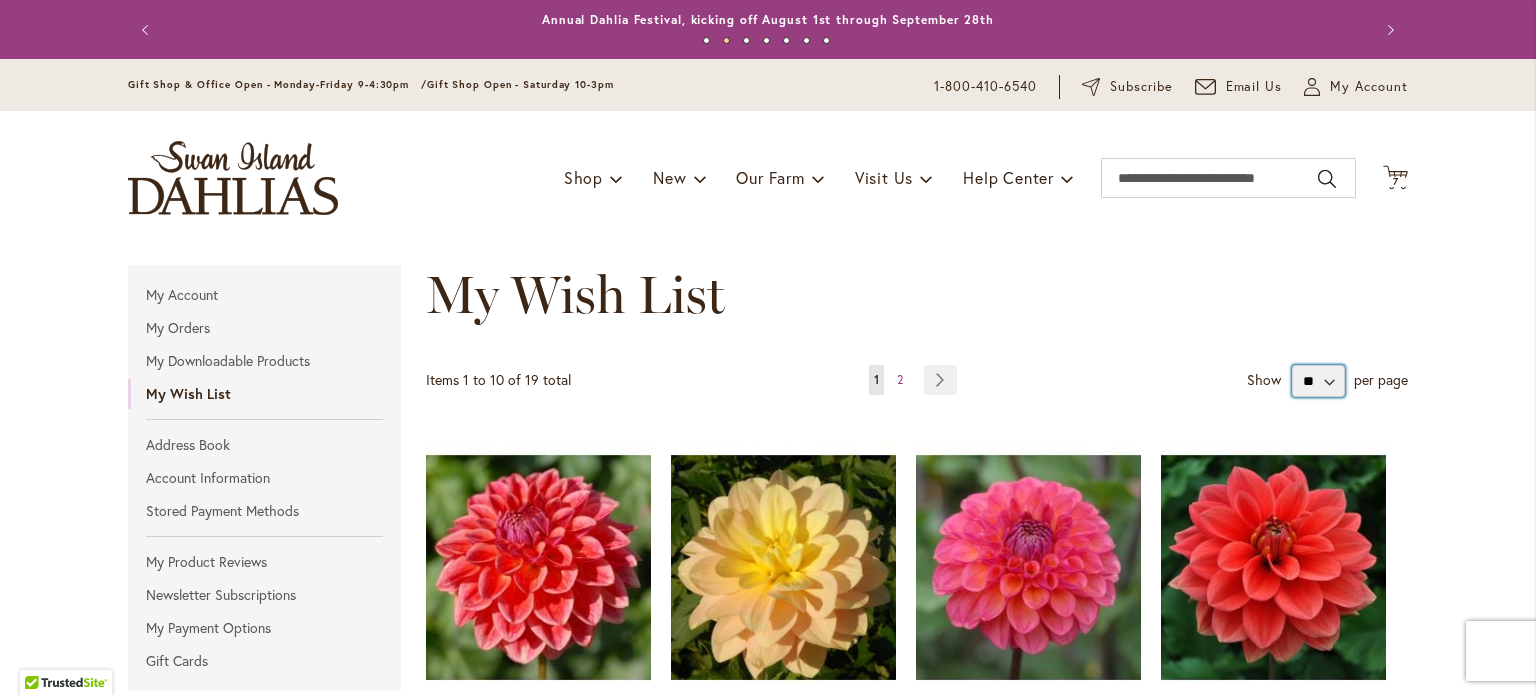 select on "**********" 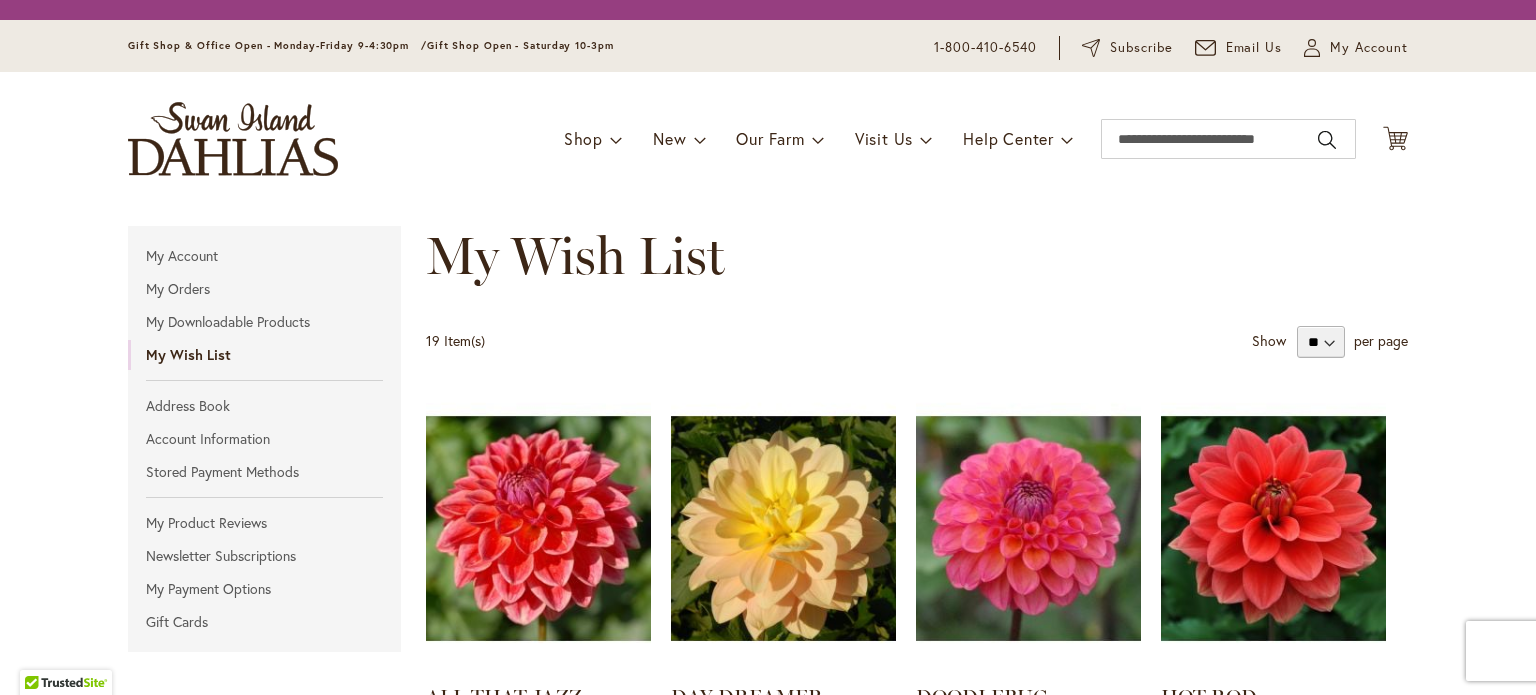 scroll, scrollTop: 0, scrollLeft: 0, axis: both 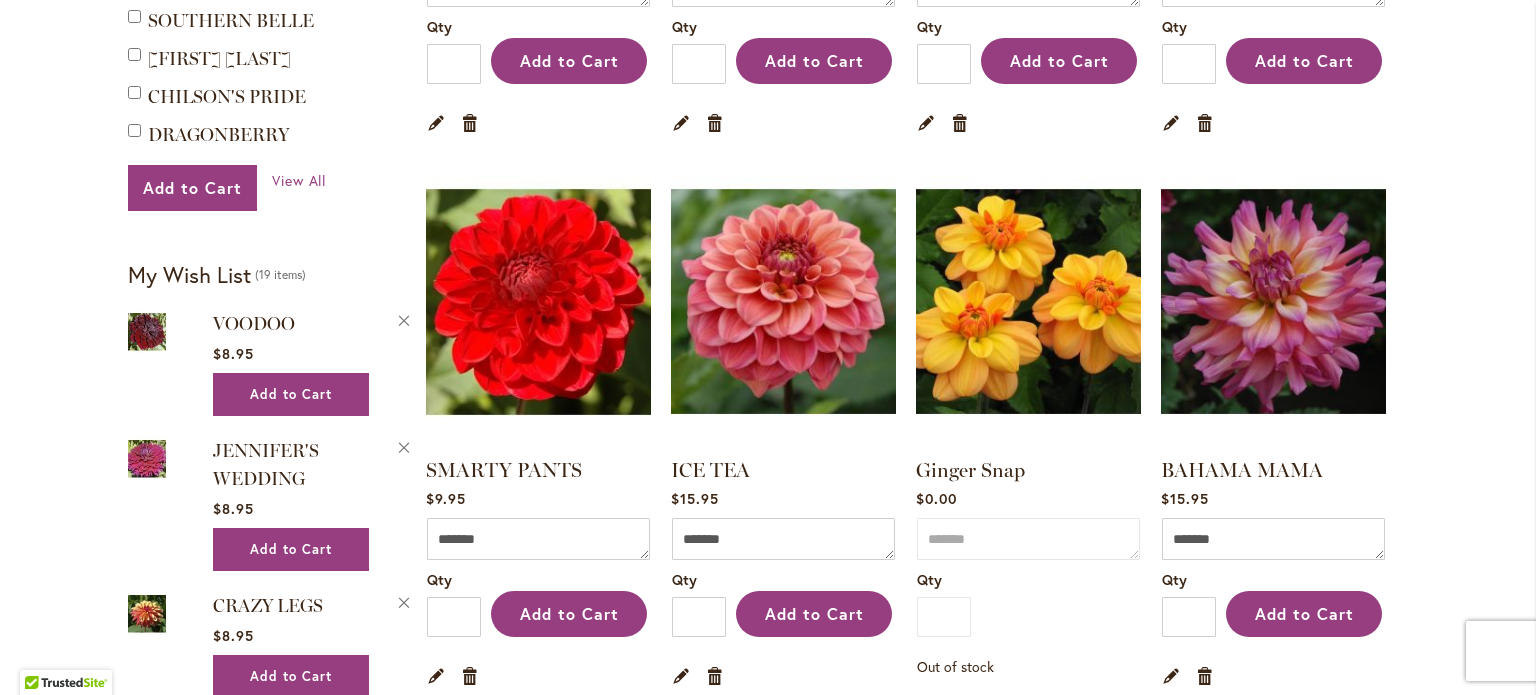 type on "**********" 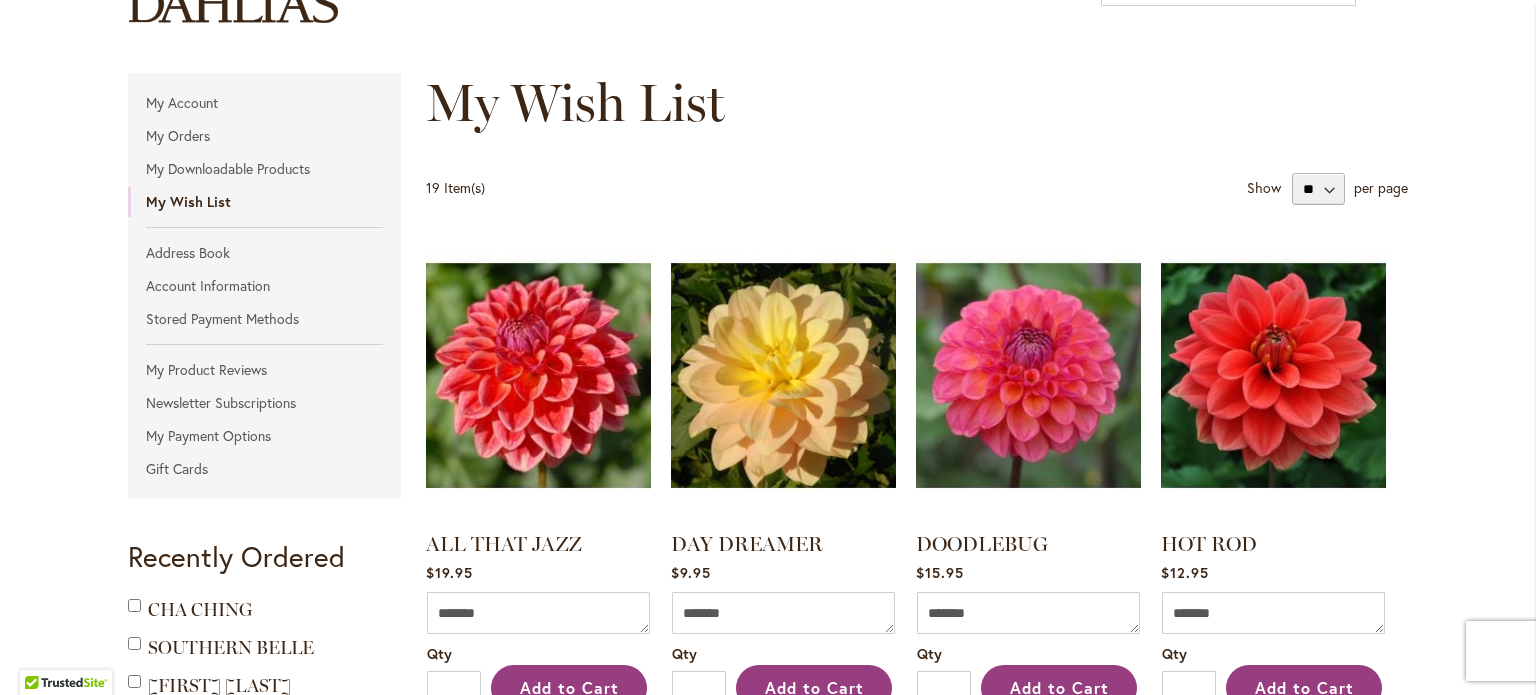 scroll, scrollTop: 180, scrollLeft: 0, axis: vertical 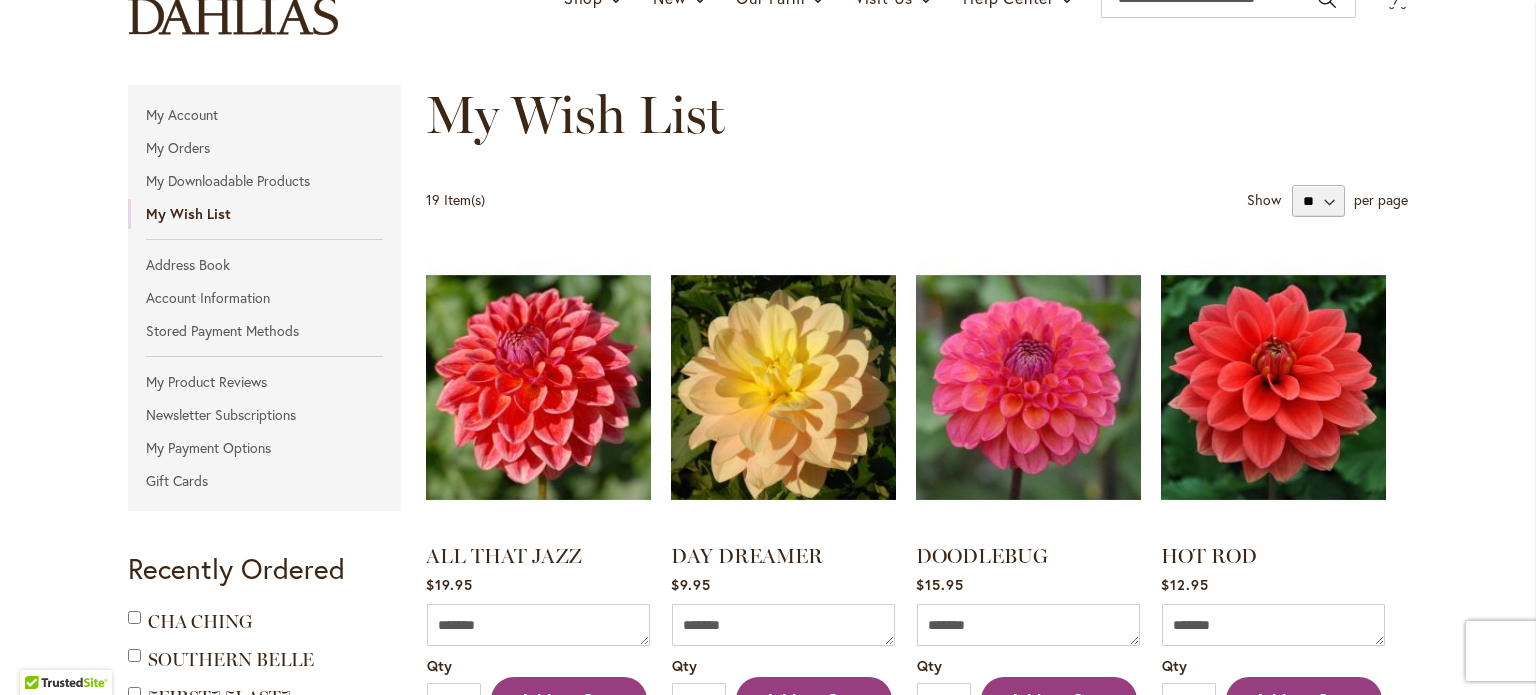 click on "Address Book" at bounding box center [264, 265] 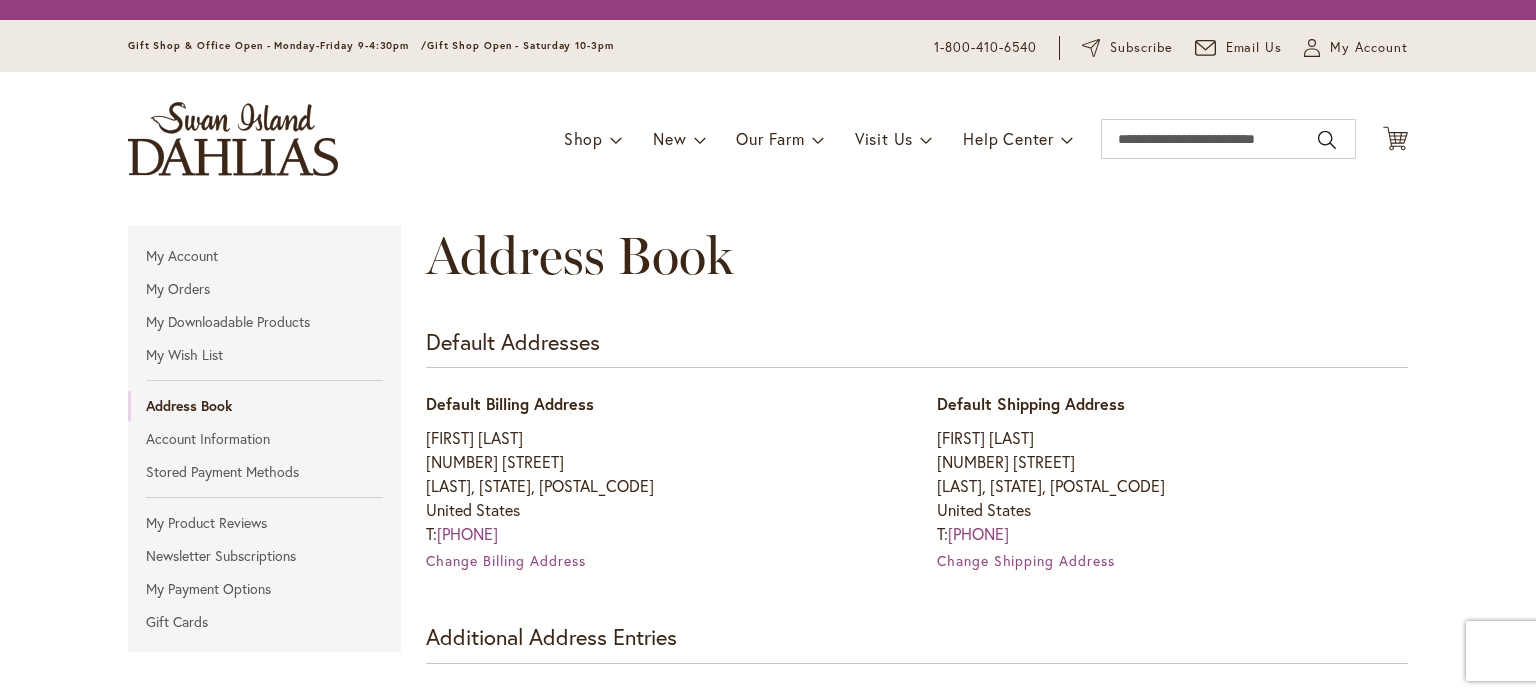 scroll, scrollTop: 0, scrollLeft: 0, axis: both 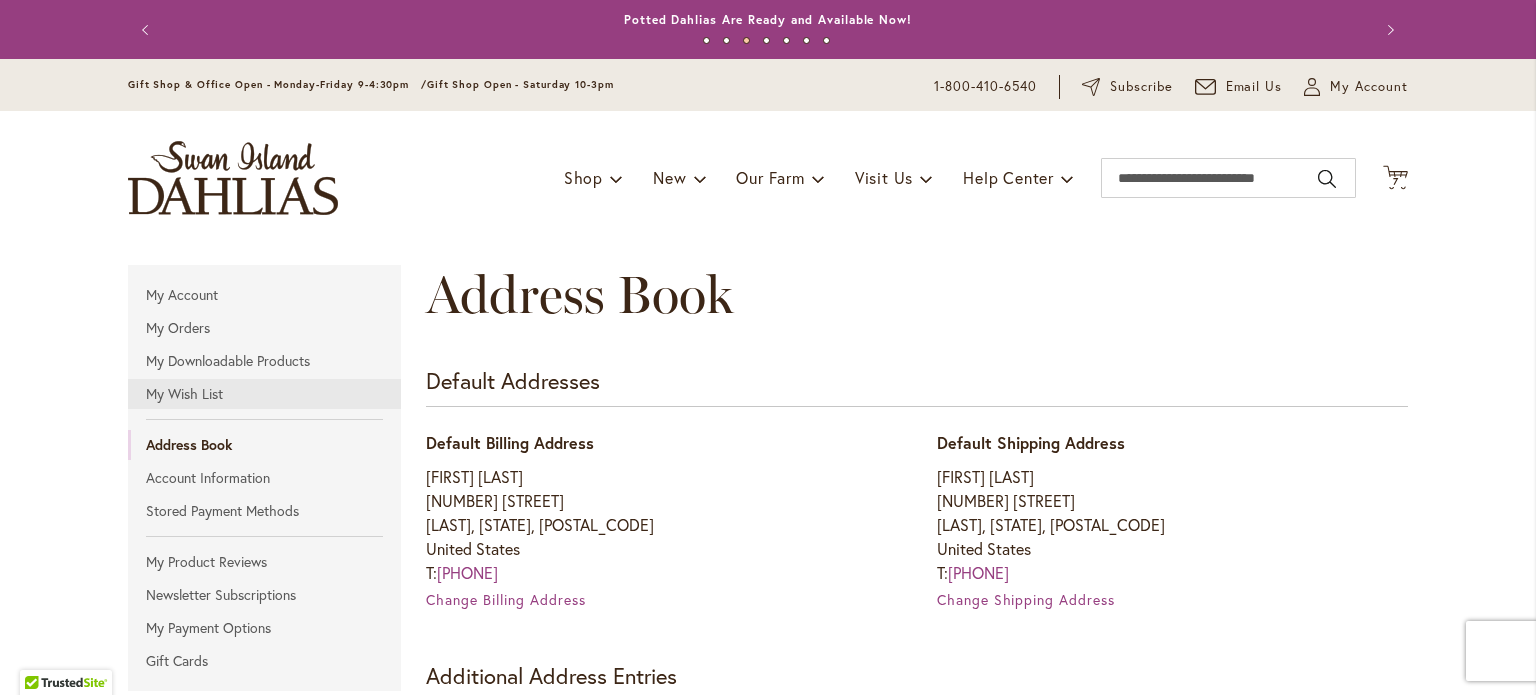 type on "**********" 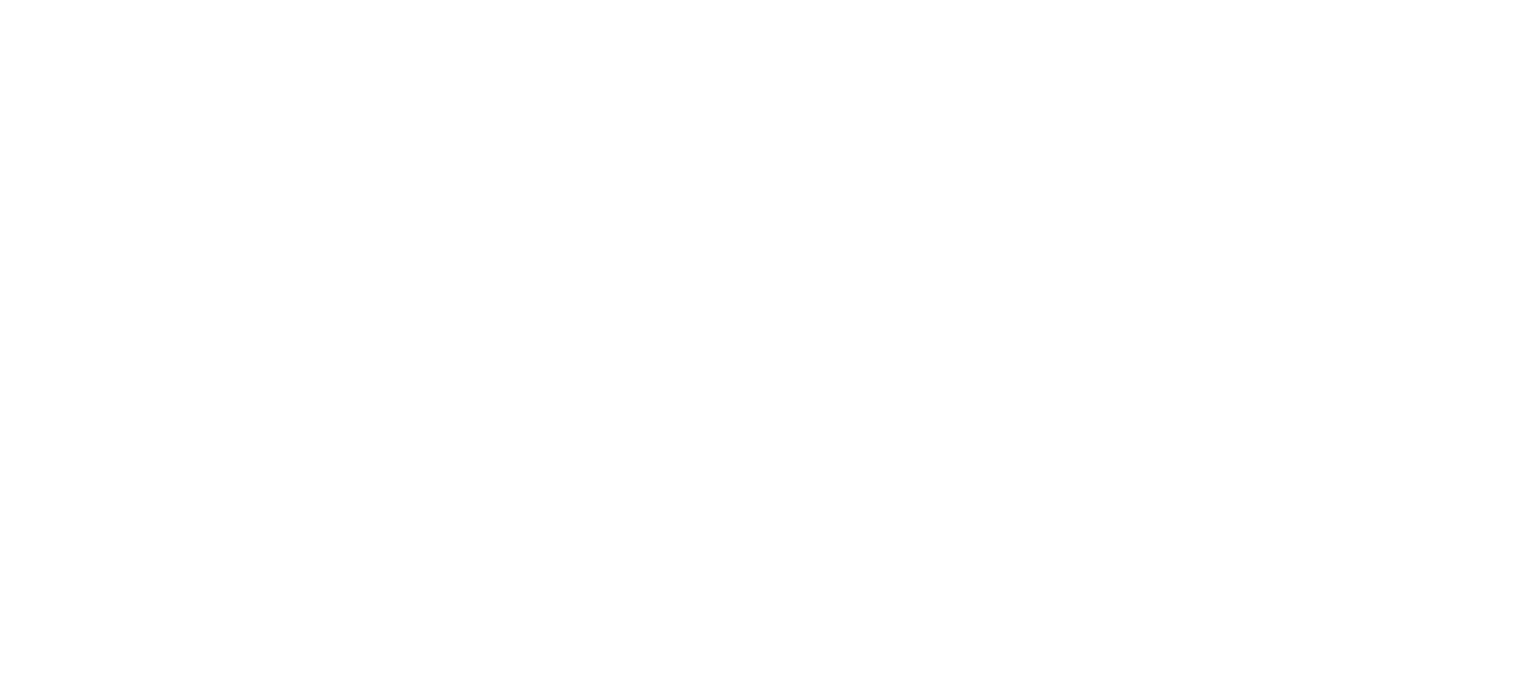 scroll, scrollTop: 0, scrollLeft: 0, axis: both 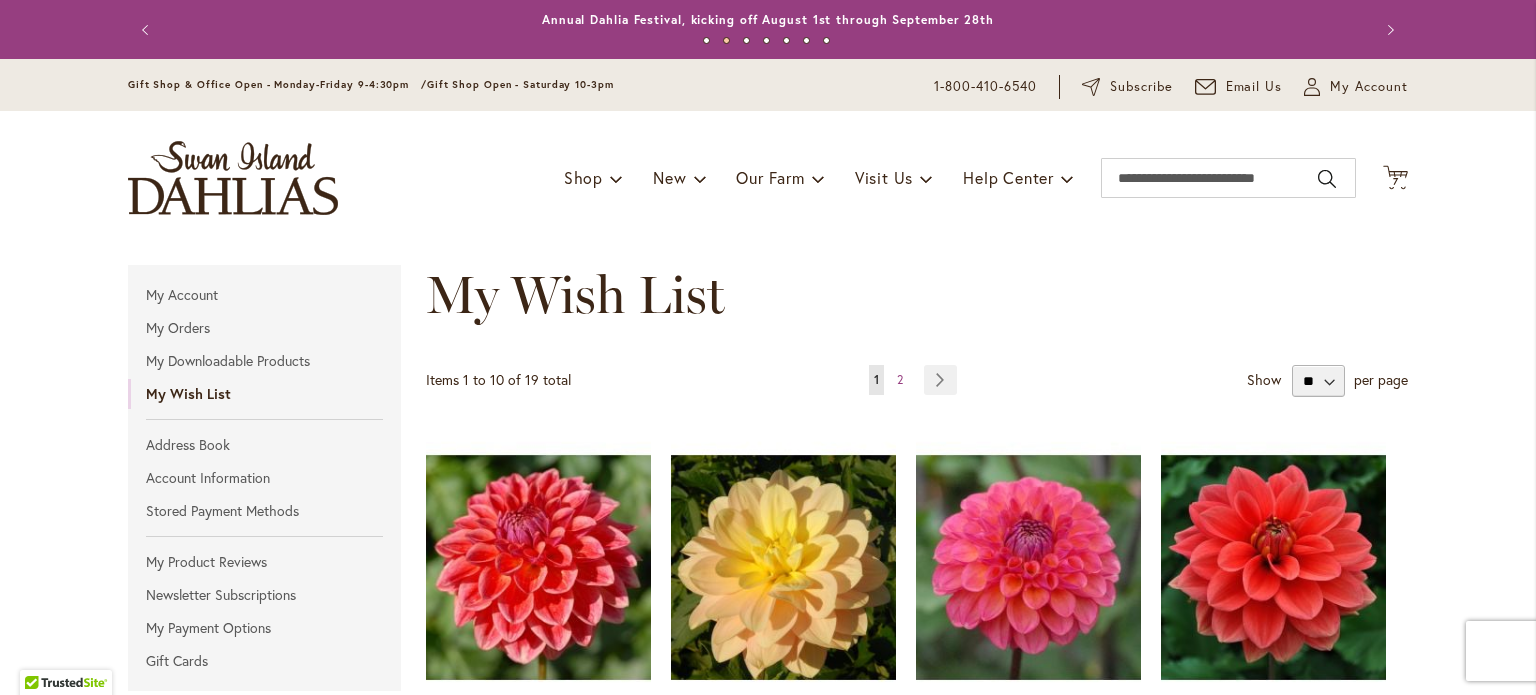 type on "**********" 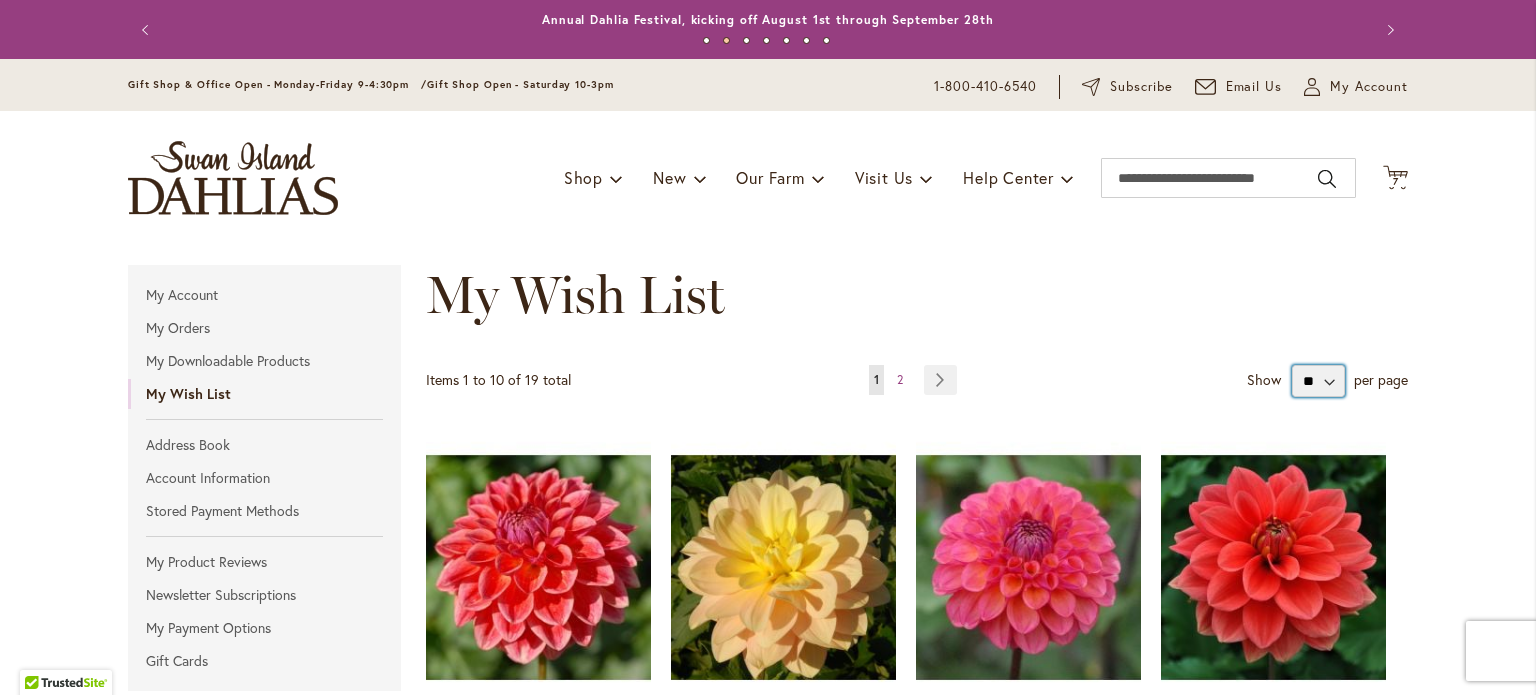 click on "**
**
**" at bounding box center [1318, 381] 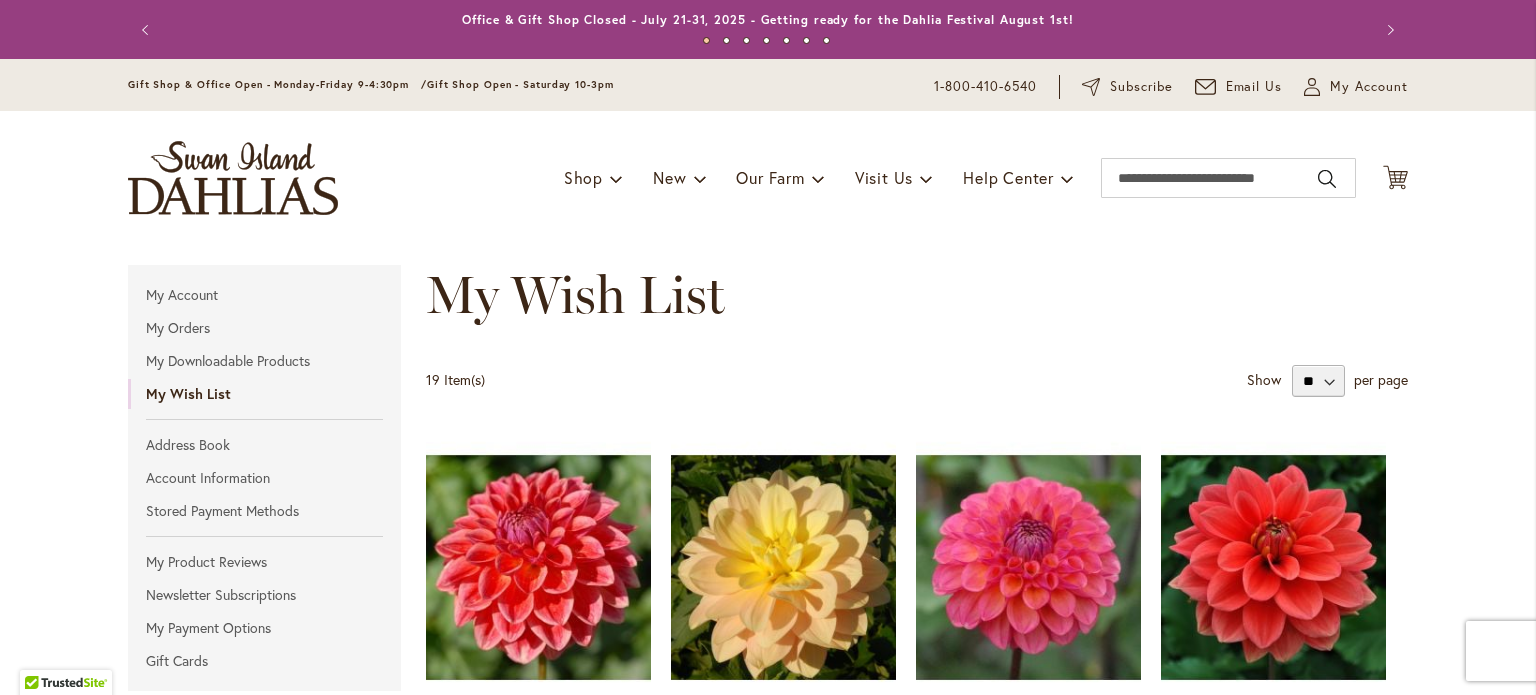 scroll, scrollTop: 0, scrollLeft: 0, axis: both 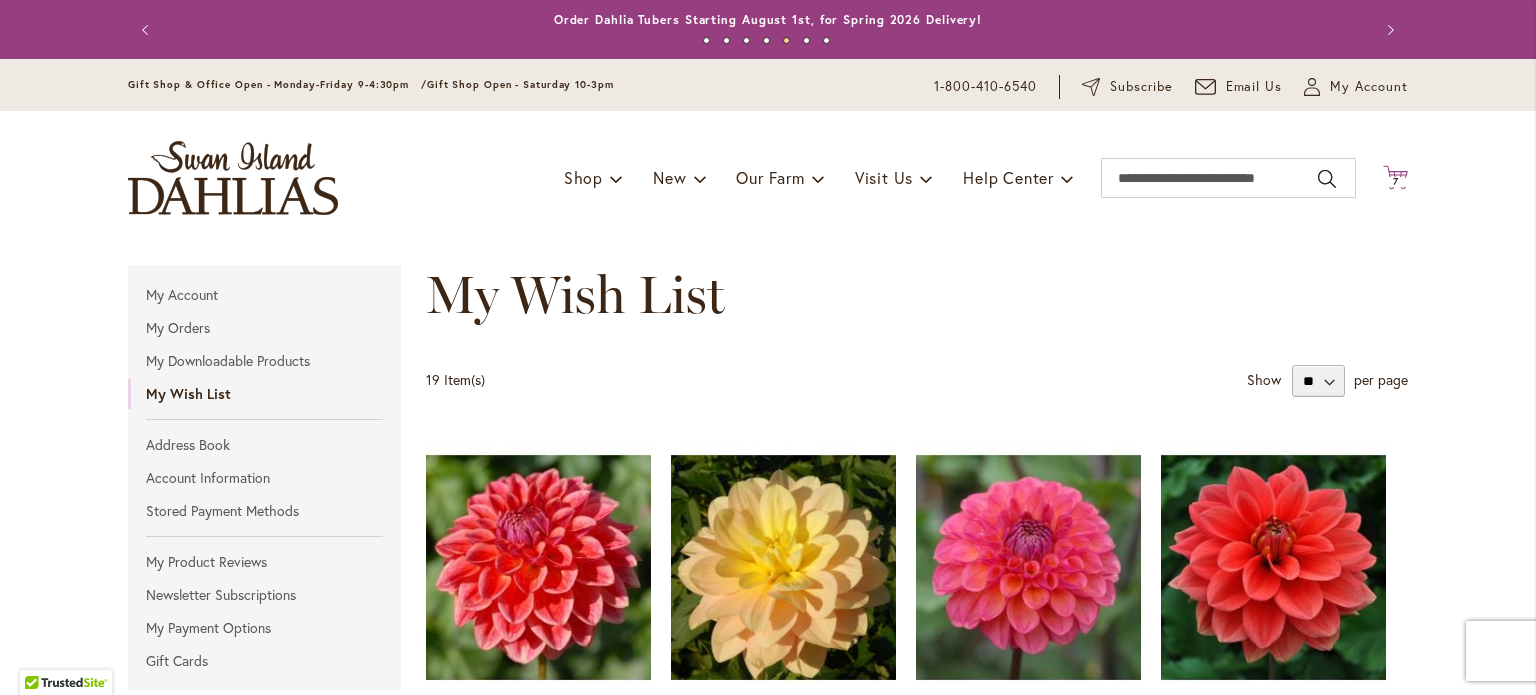 type on "**********" 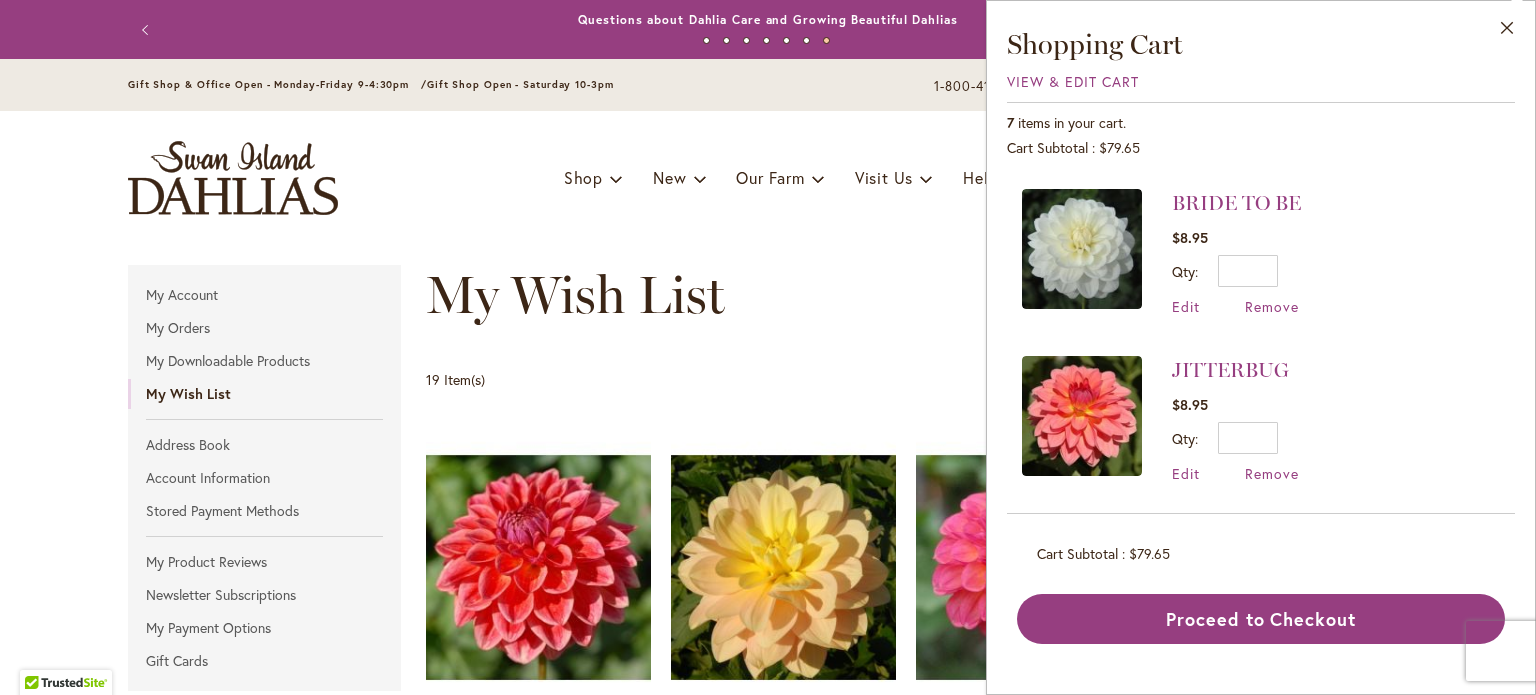 scroll, scrollTop: 0, scrollLeft: 0, axis: both 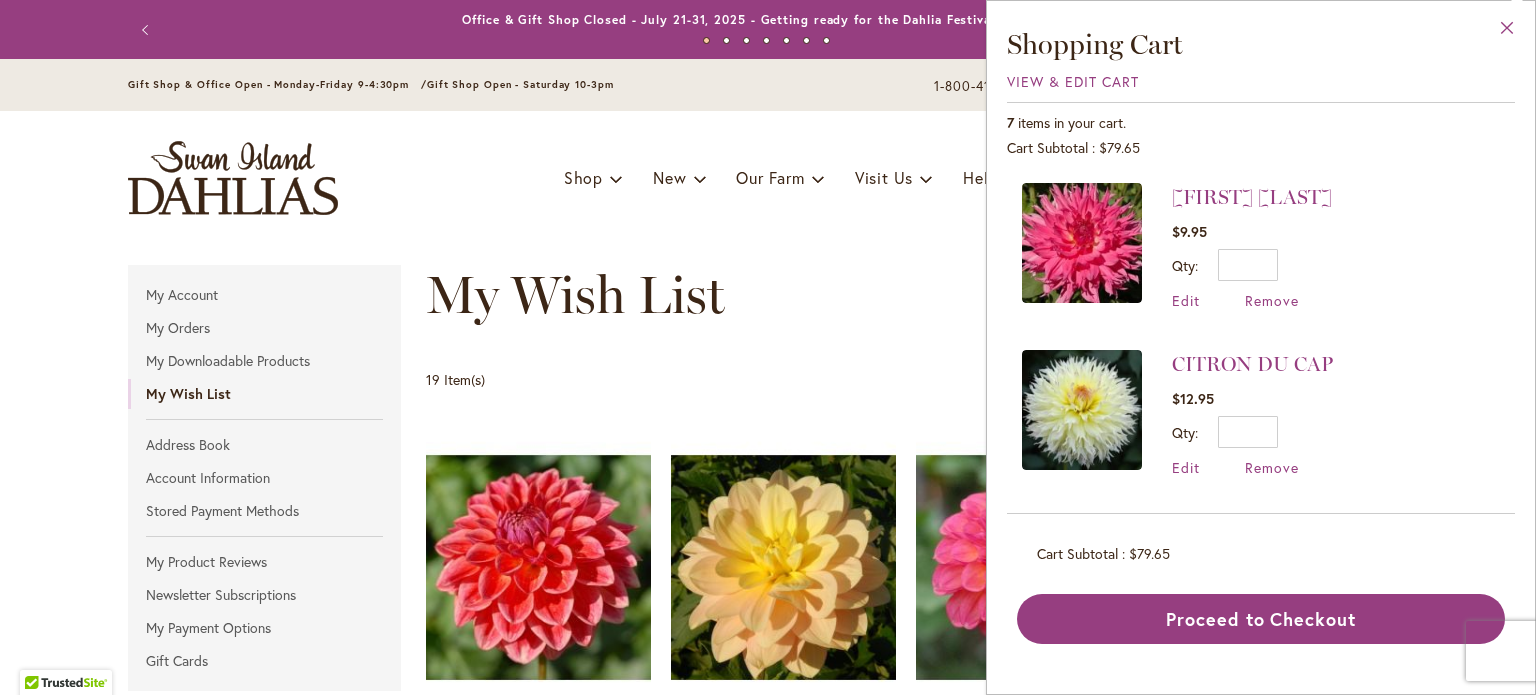 click on "Close" at bounding box center [1507, 32] 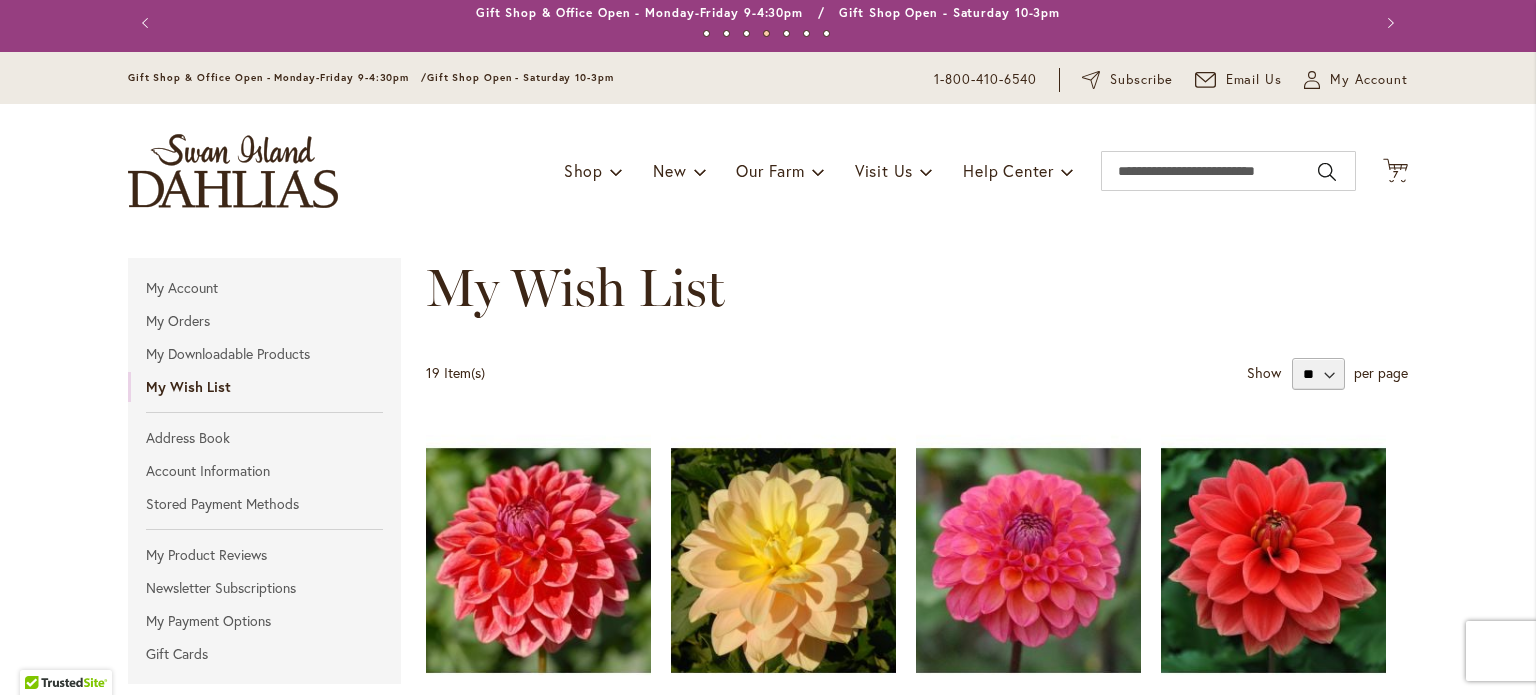 scroll, scrollTop: 0, scrollLeft: 0, axis: both 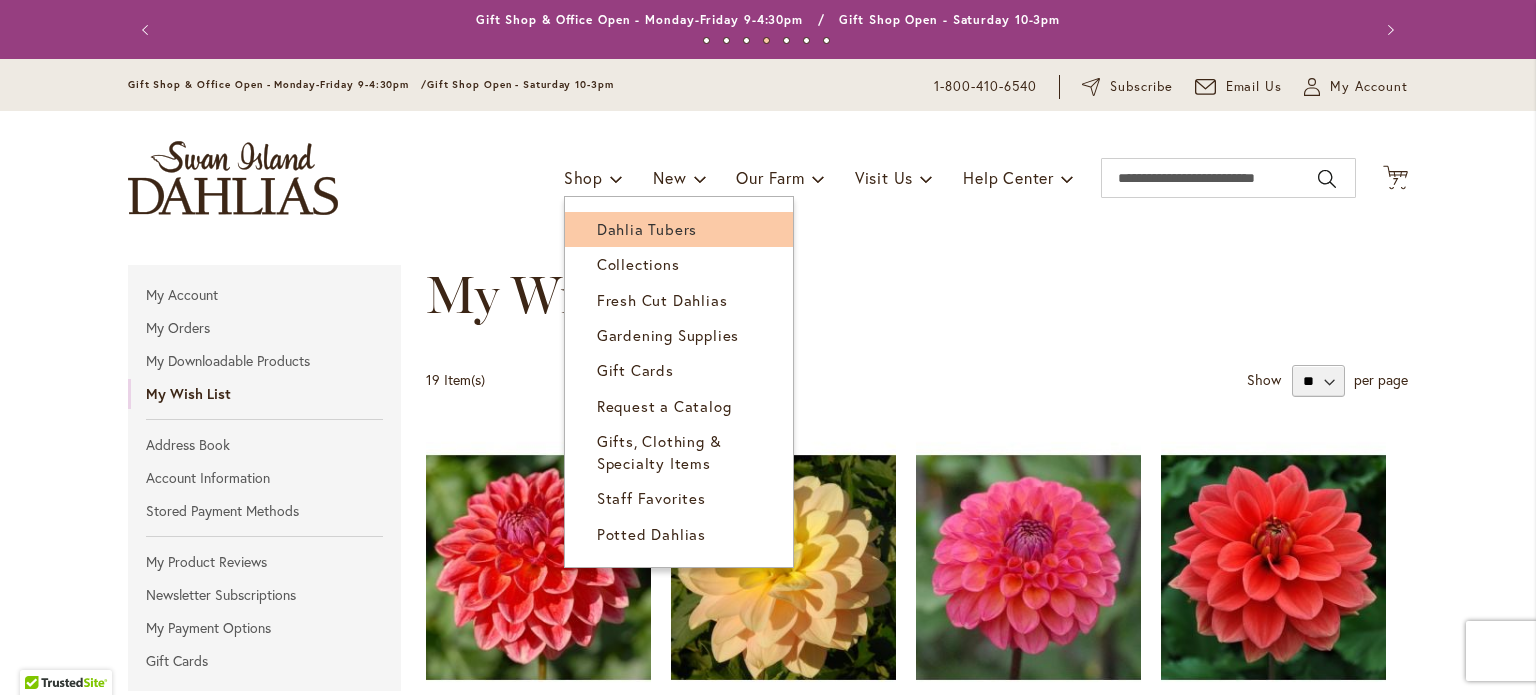 click on "Dahlia Tubers" at bounding box center (647, 229) 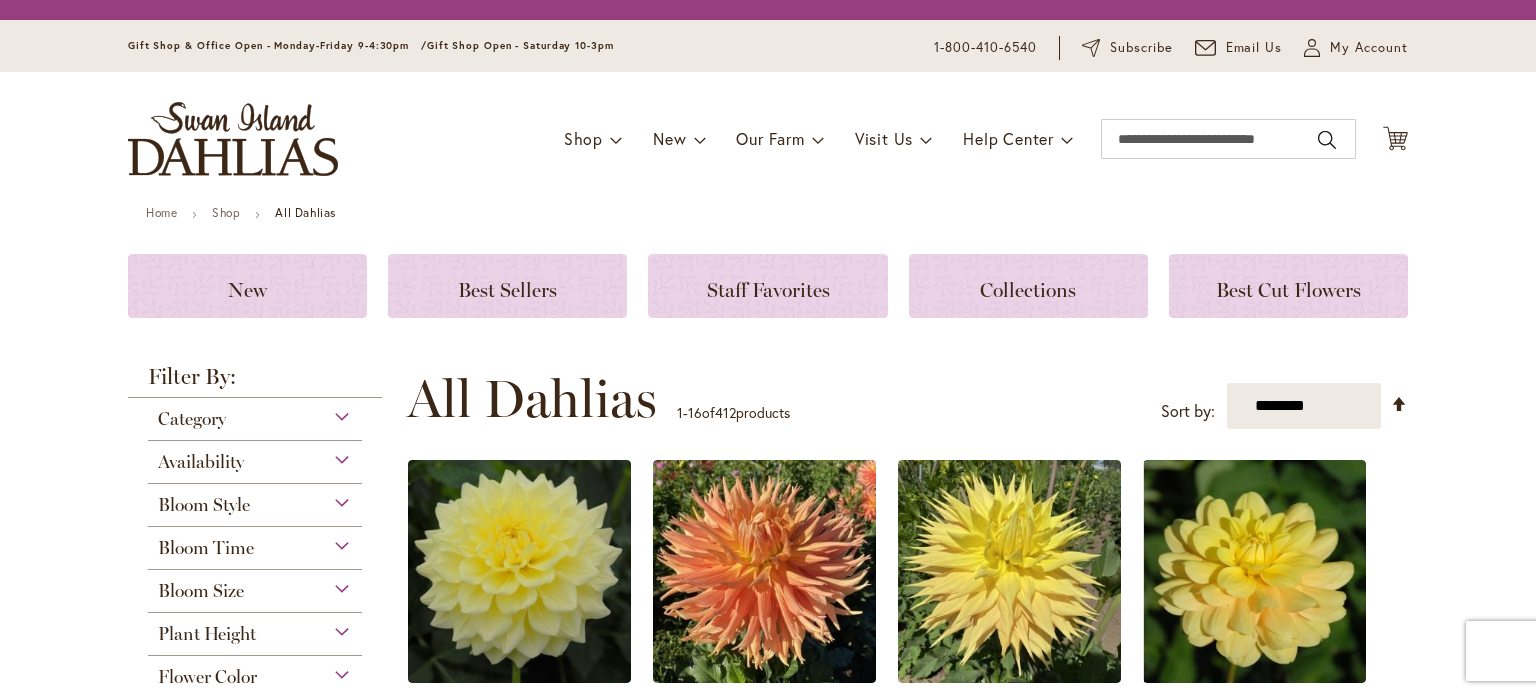 scroll, scrollTop: 0, scrollLeft: 0, axis: both 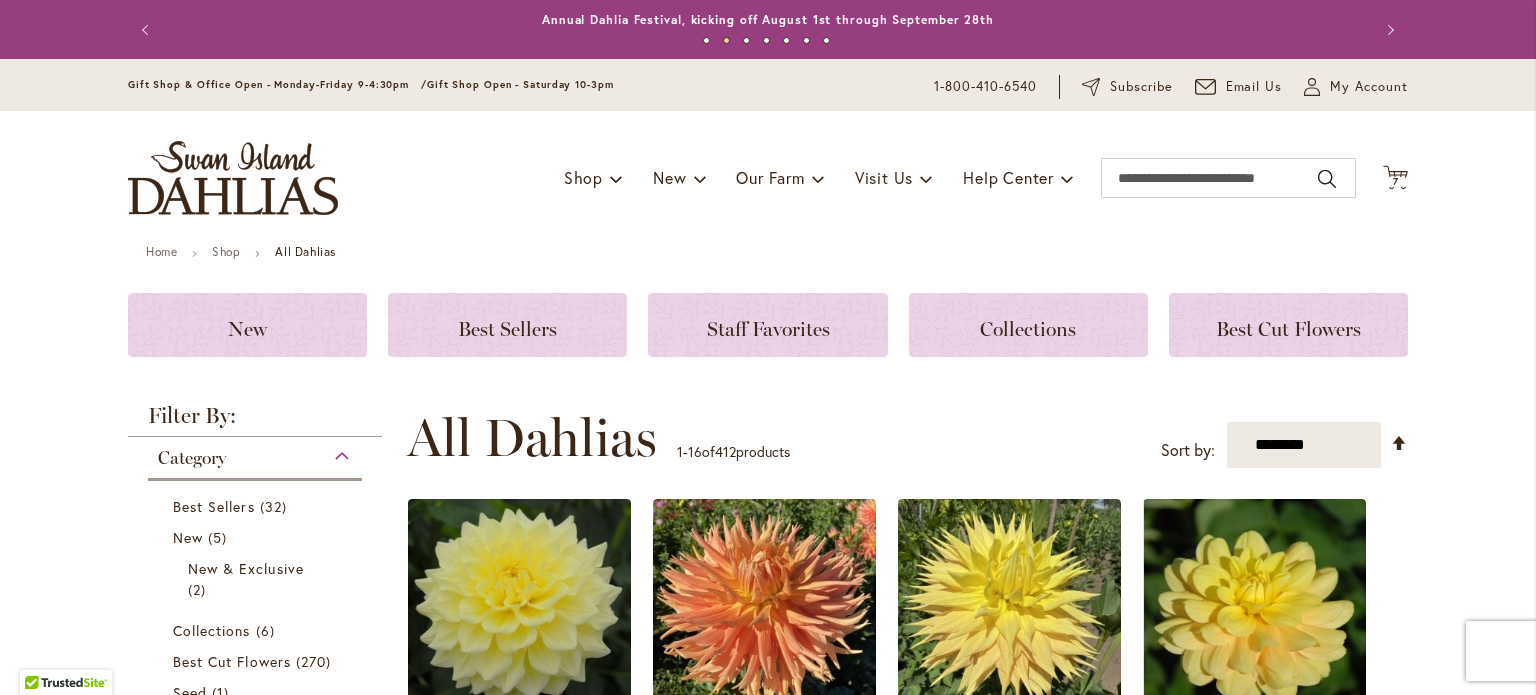 type on "**********" 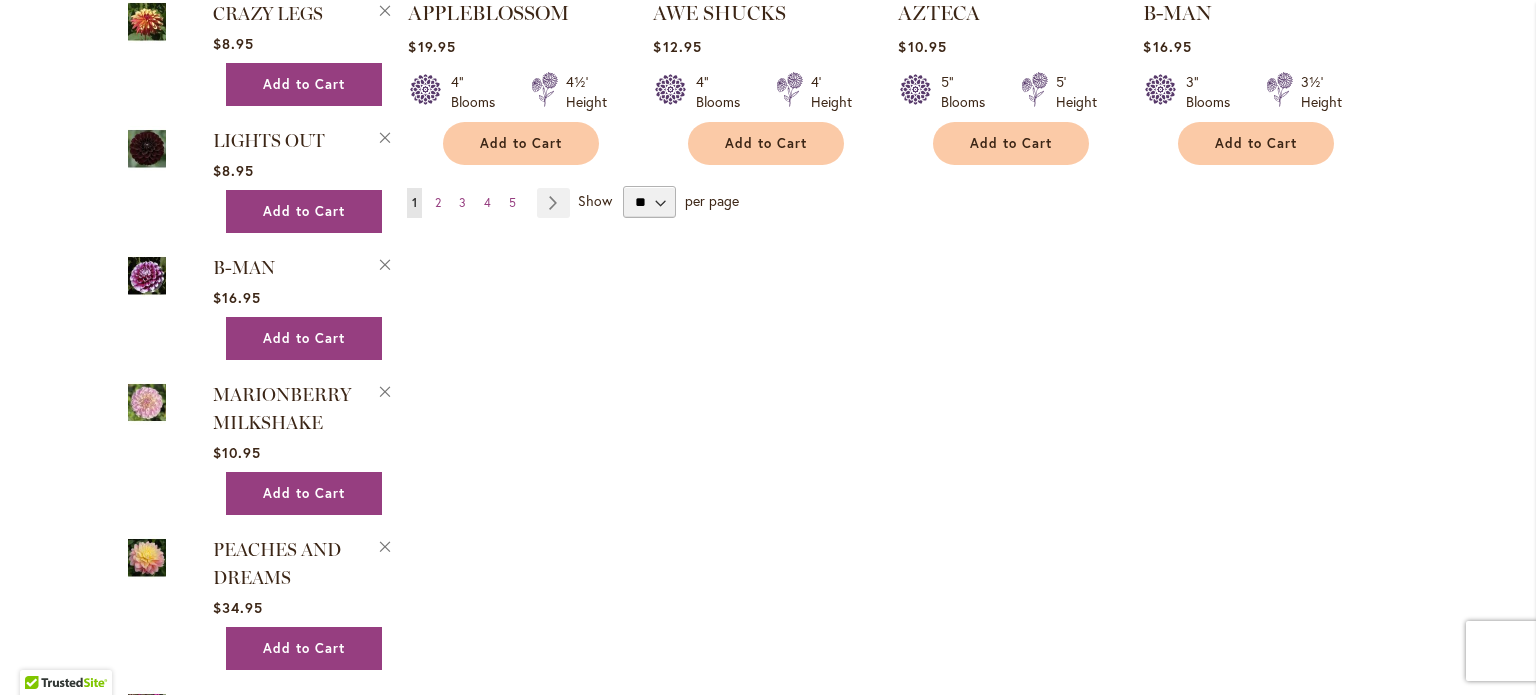 scroll, scrollTop: 1996, scrollLeft: 0, axis: vertical 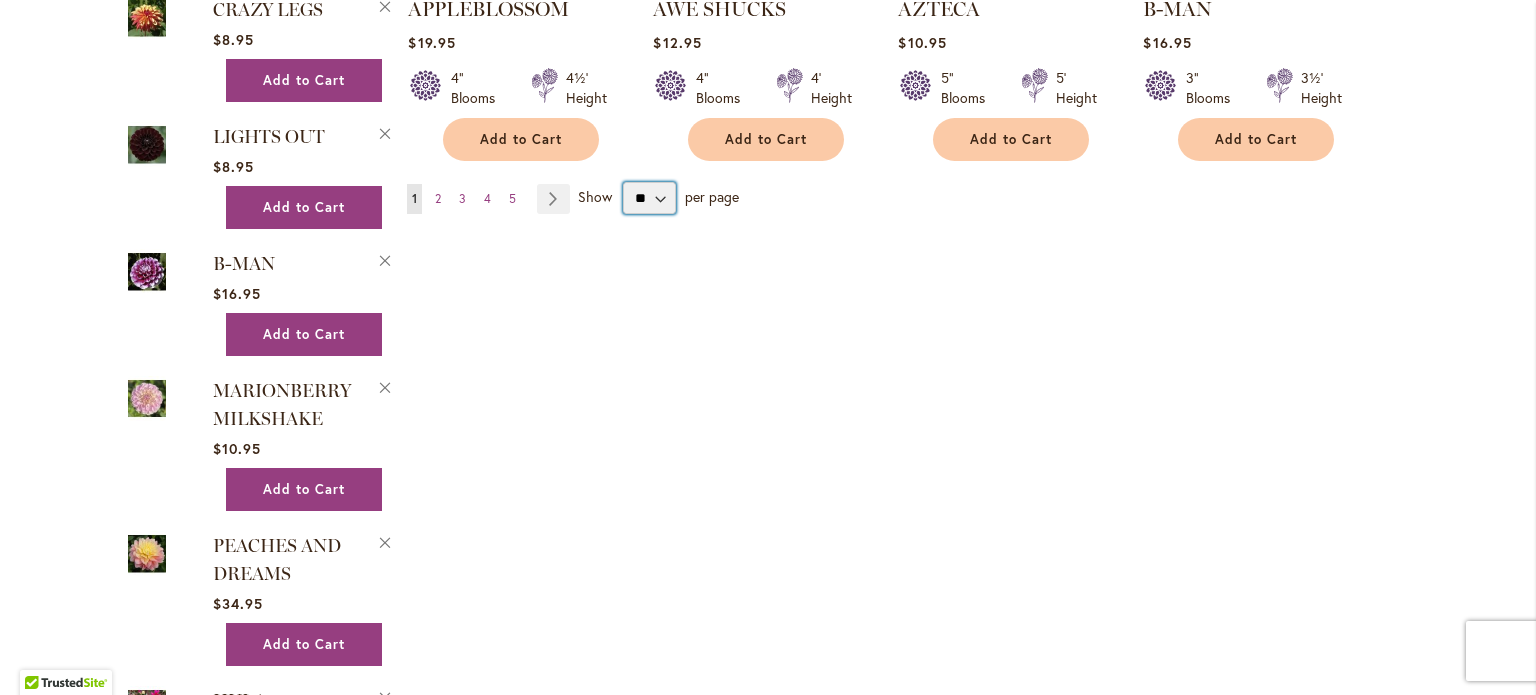 click on "**
**
**
**" at bounding box center (649, 198) 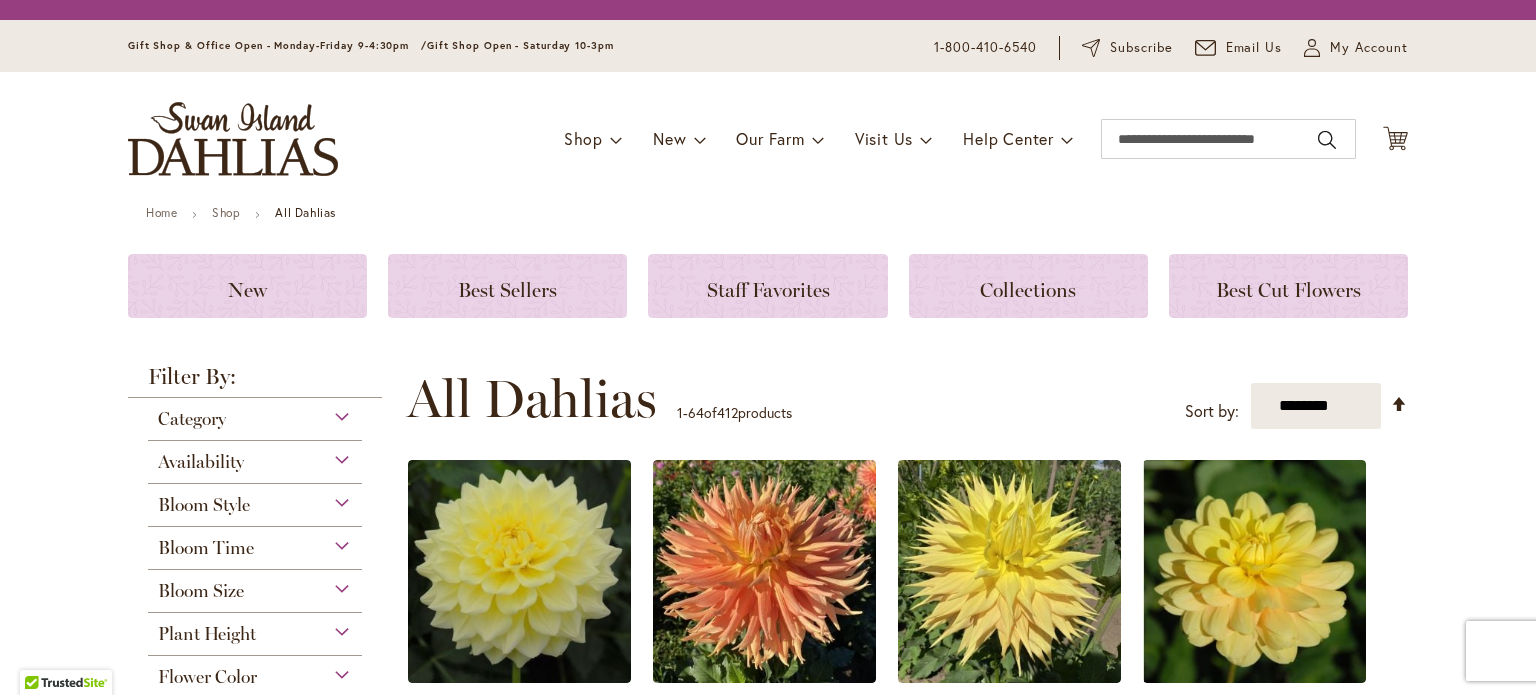 scroll, scrollTop: 0, scrollLeft: 0, axis: both 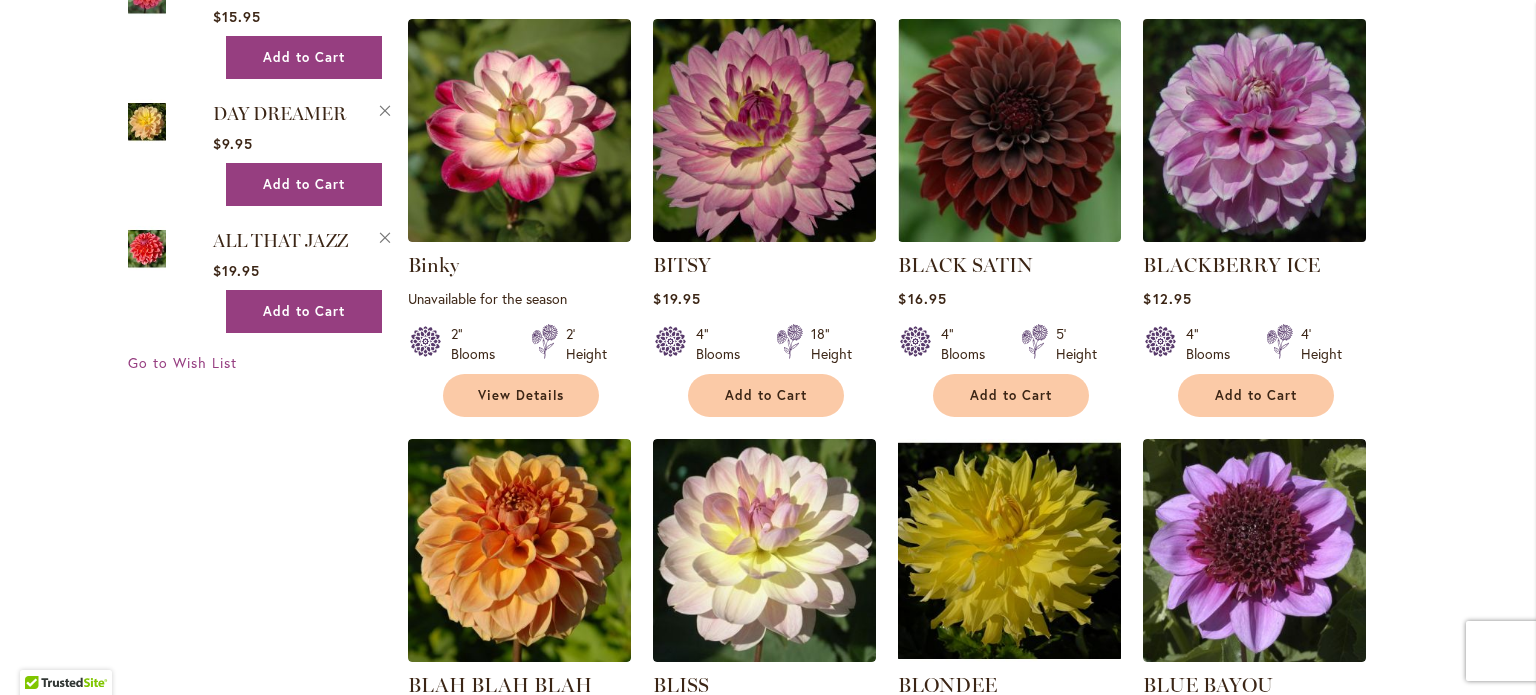 type on "**********" 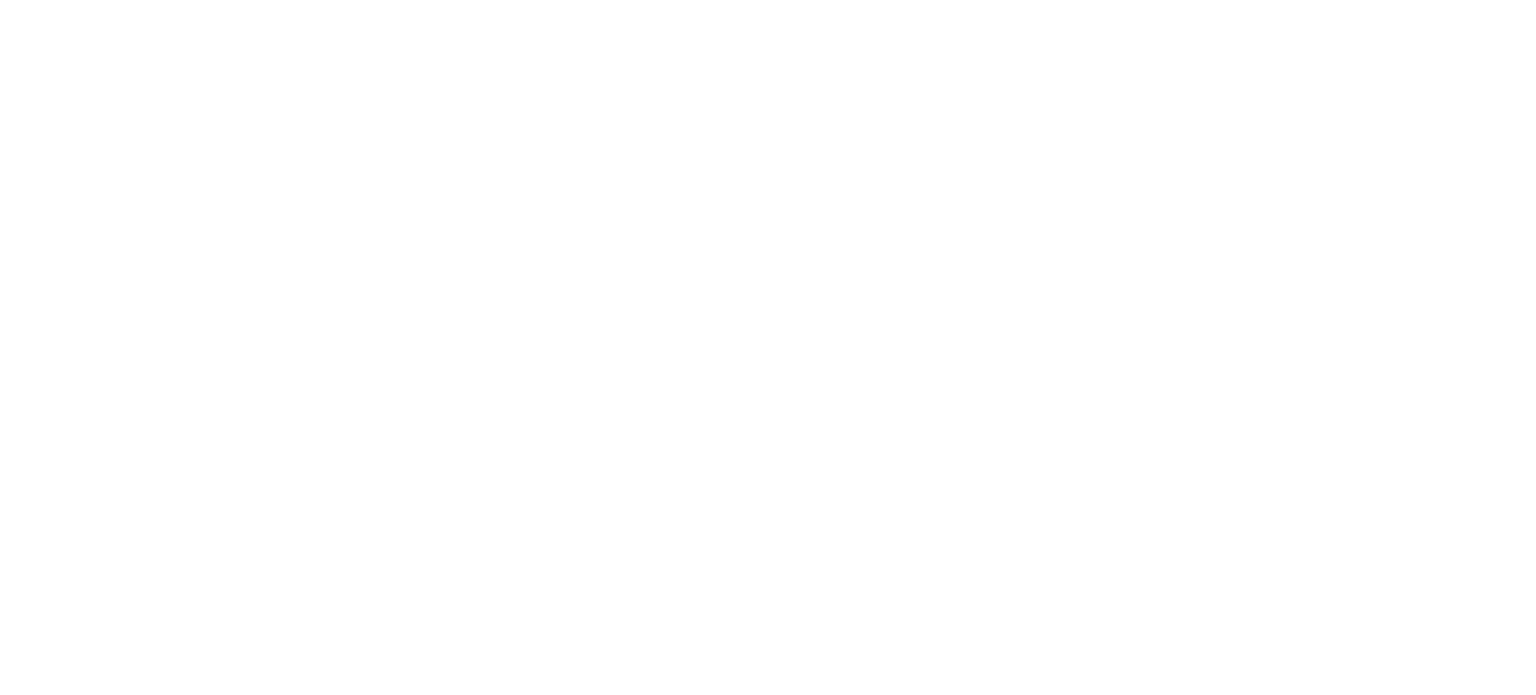 scroll, scrollTop: 0, scrollLeft: 0, axis: both 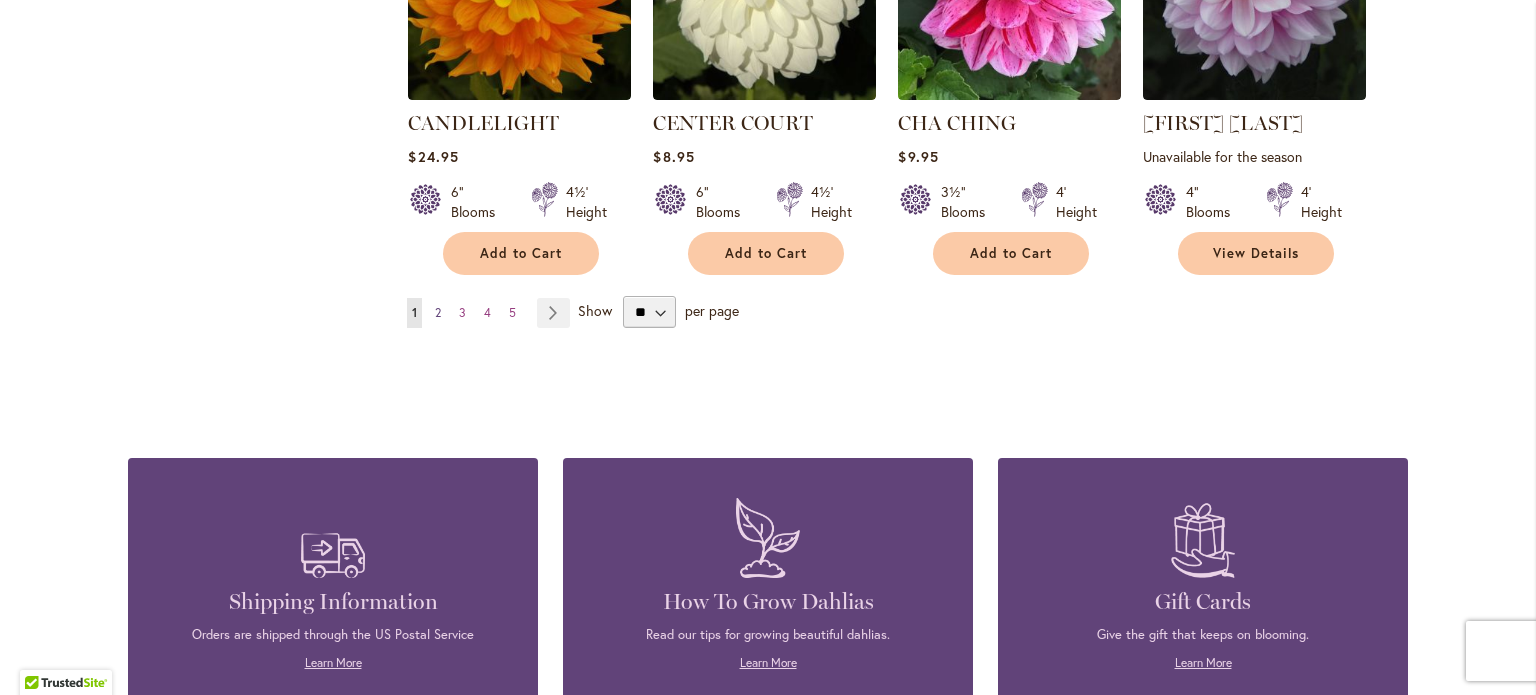 type on "**********" 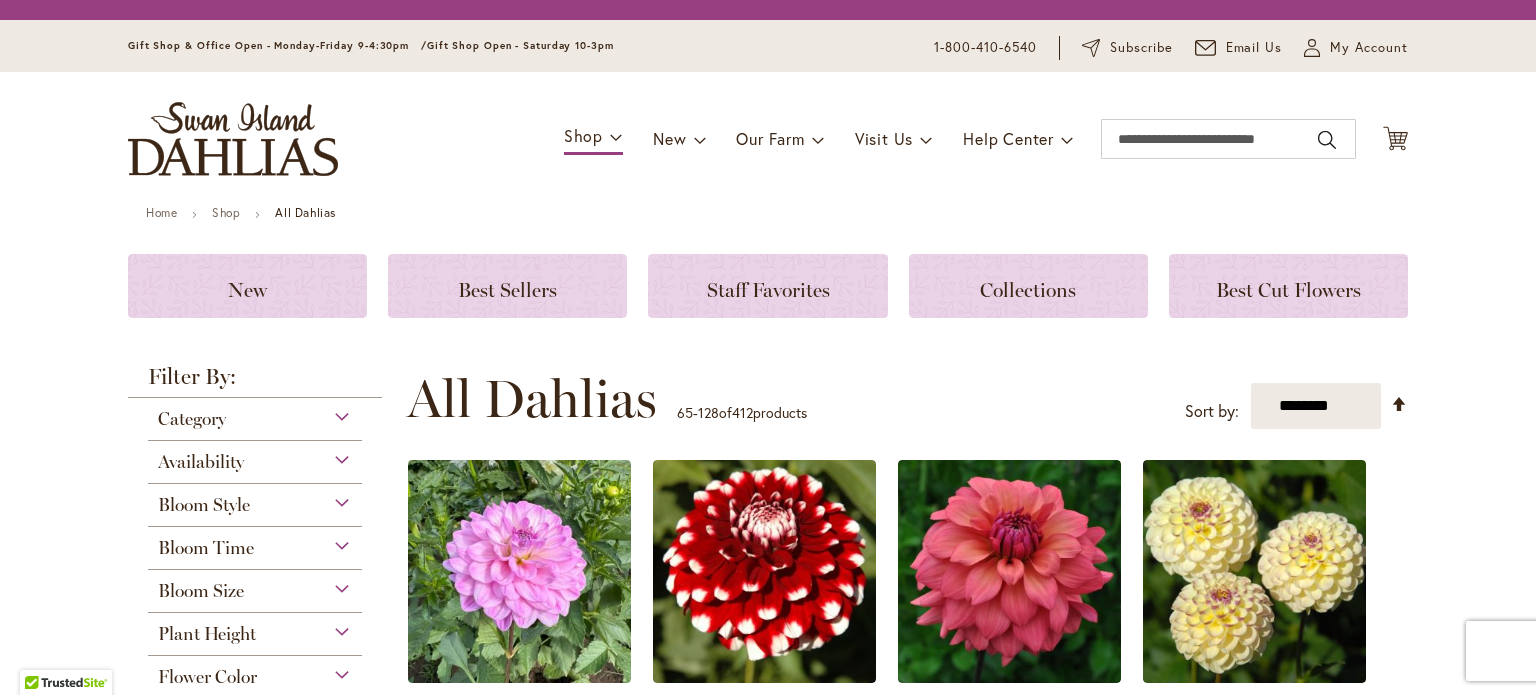 scroll, scrollTop: 0, scrollLeft: 0, axis: both 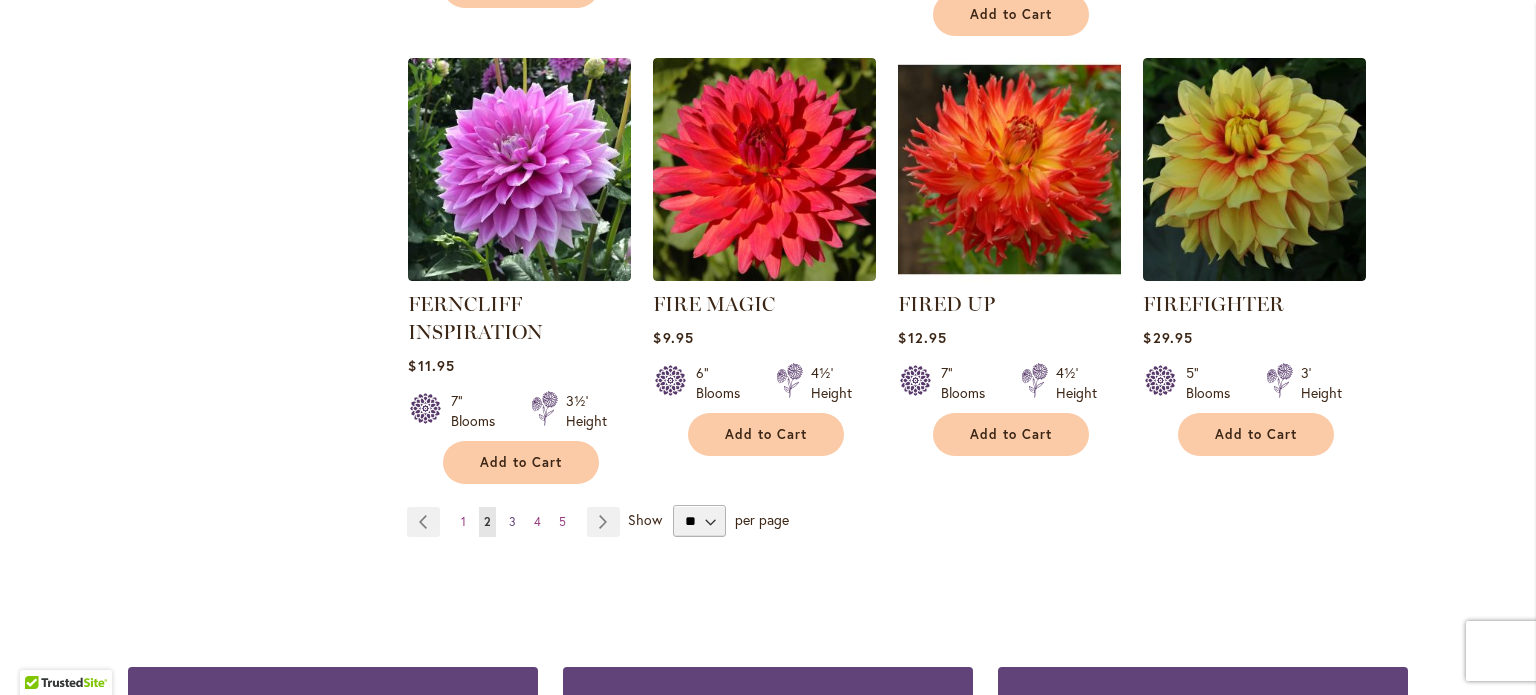 type on "**********" 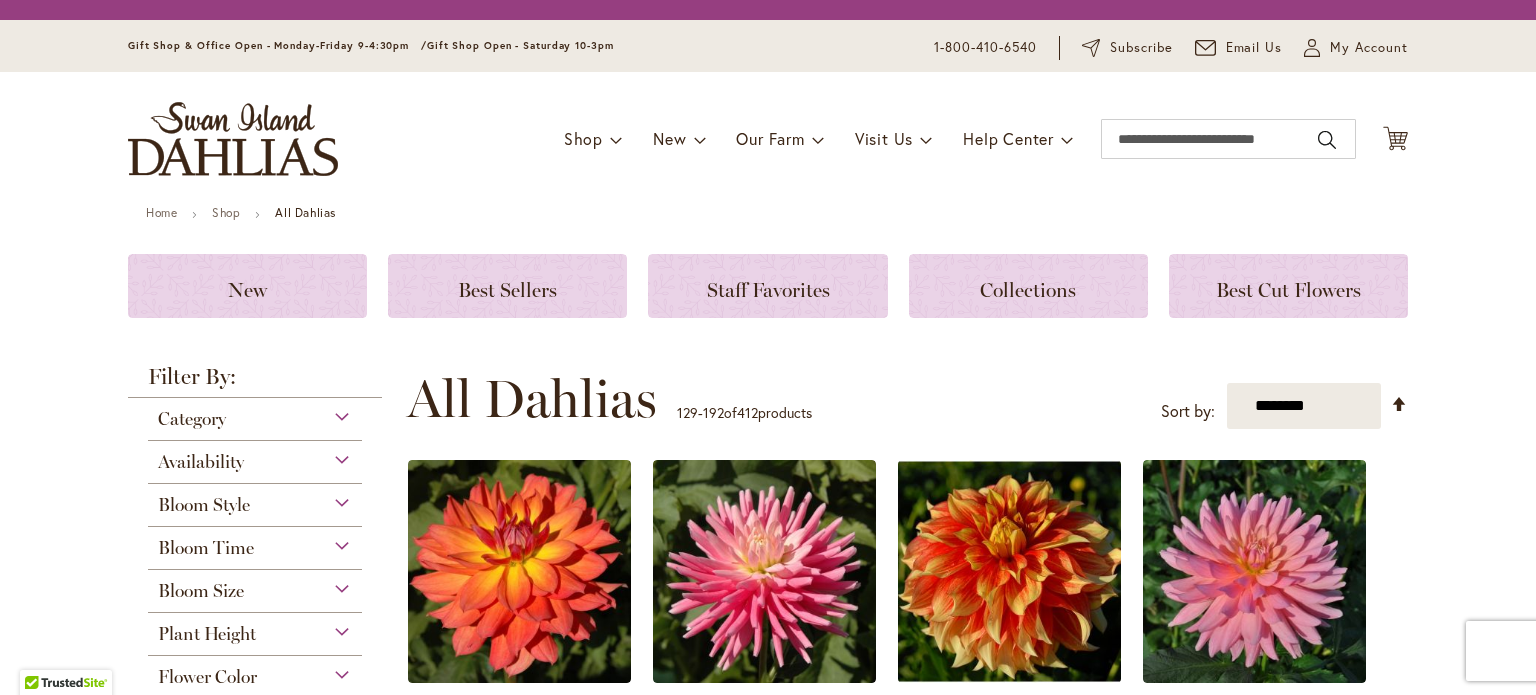 scroll, scrollTop: 0, scrollLeft: 0, axis: both 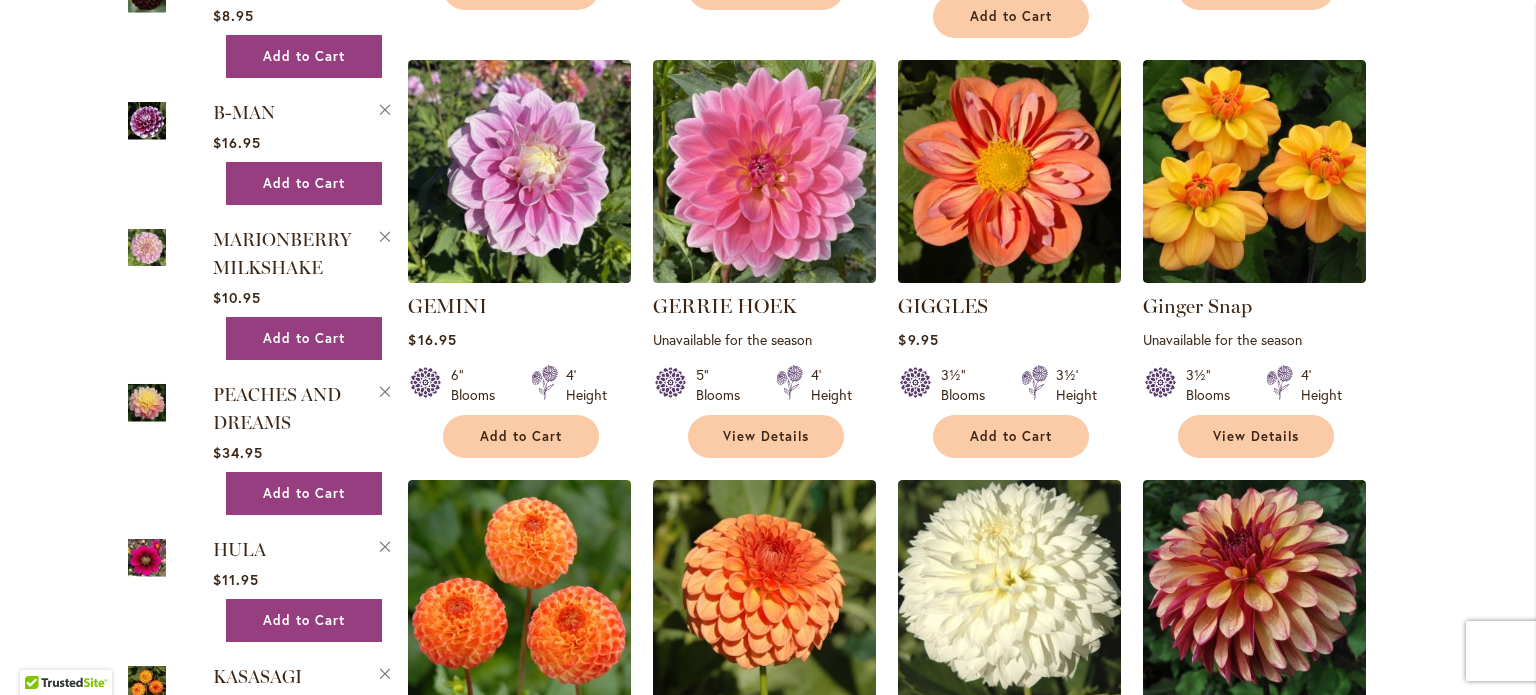 type on "**********" 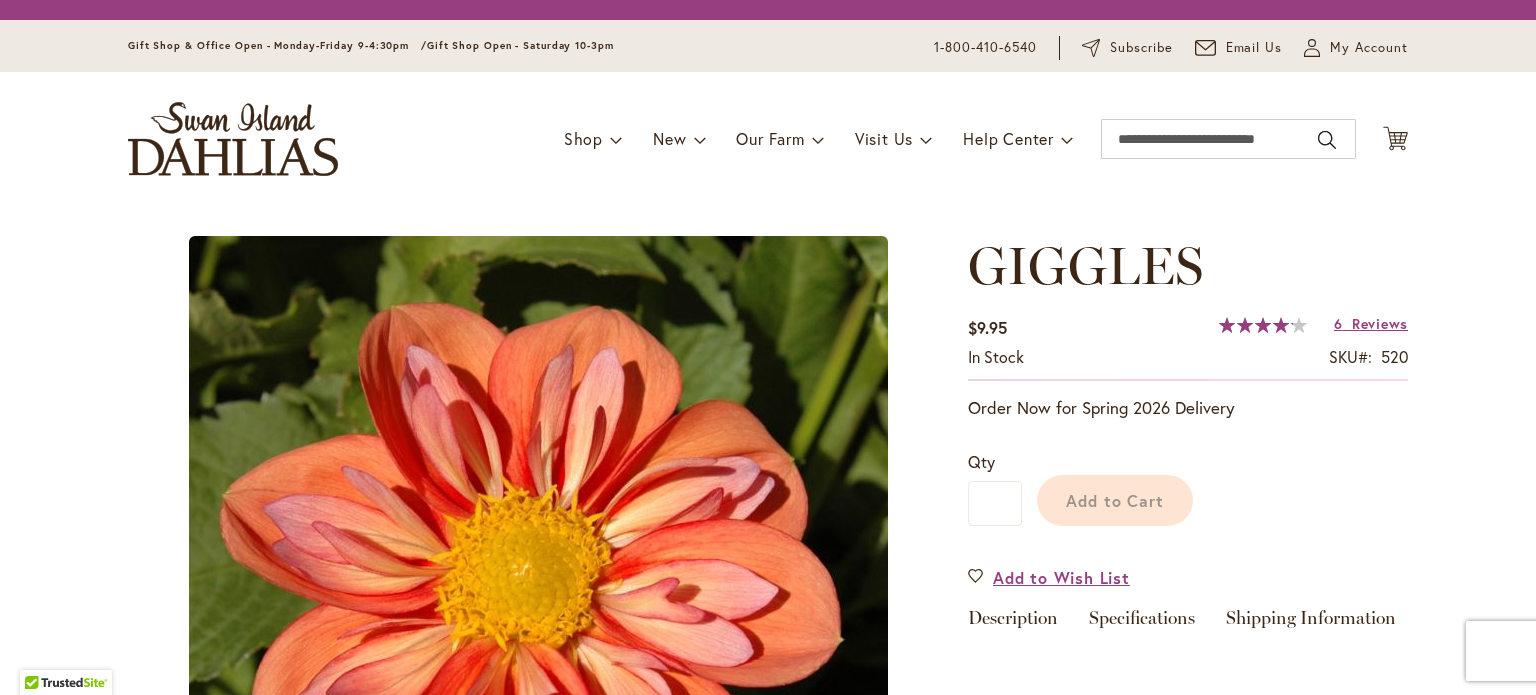 scroll, scrollTop: 0, scrollLeft: 0, axis: both 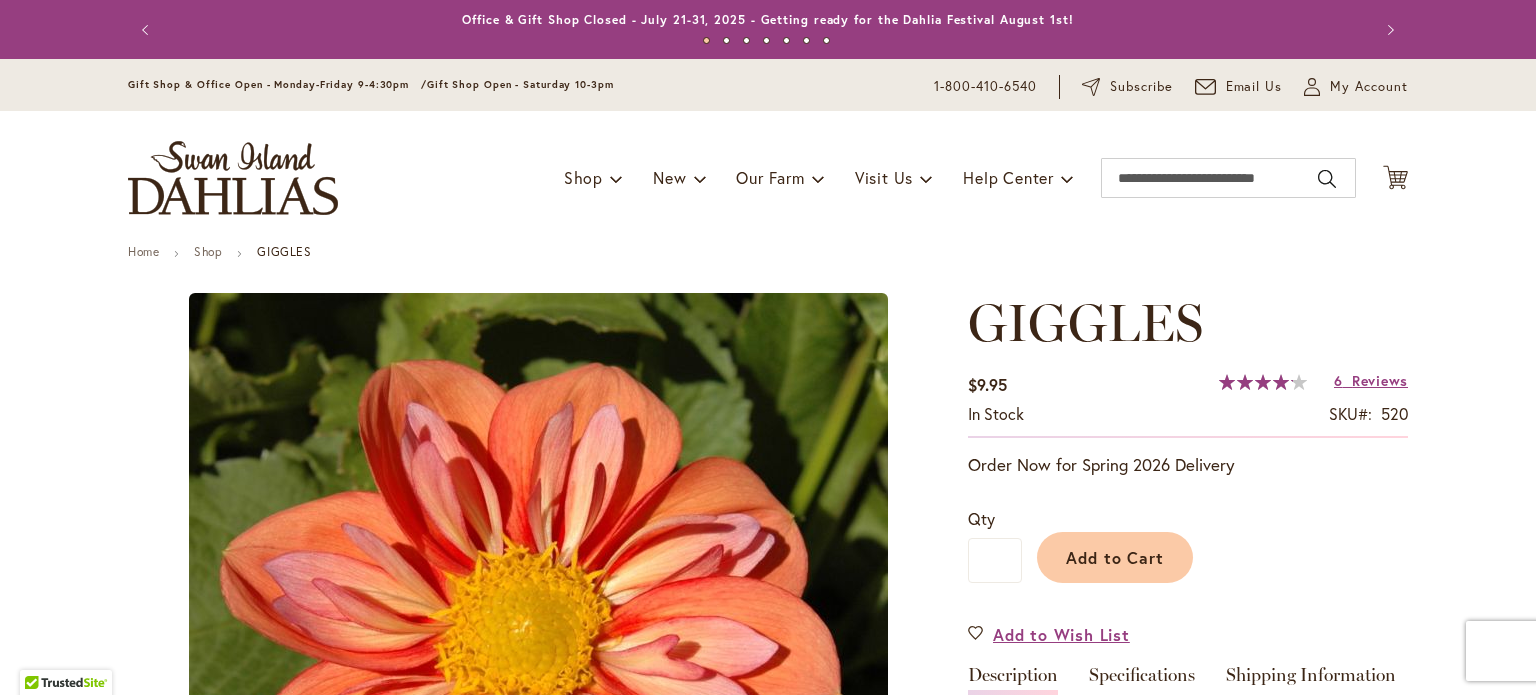 type on "*****" 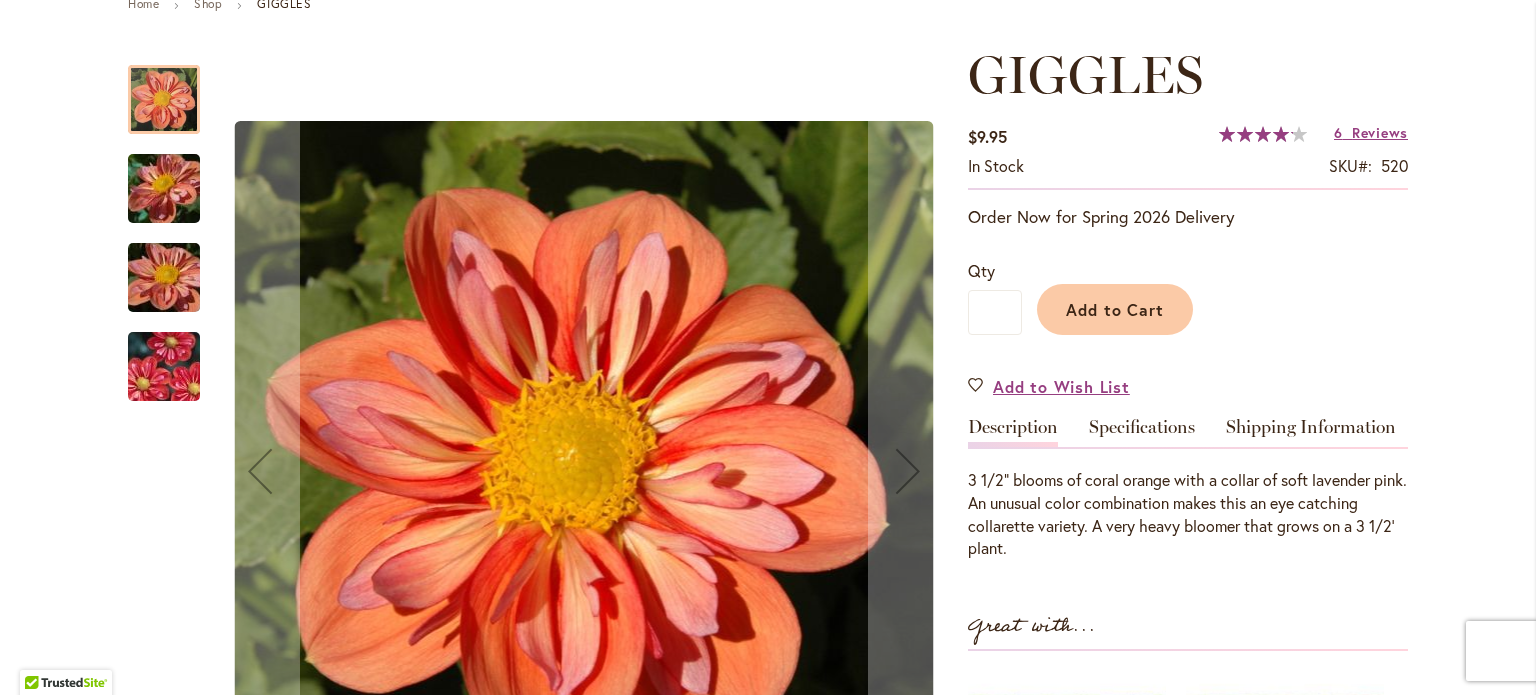 scroll, scrollTop: 248, scrollLeft: 0, axis: vertical 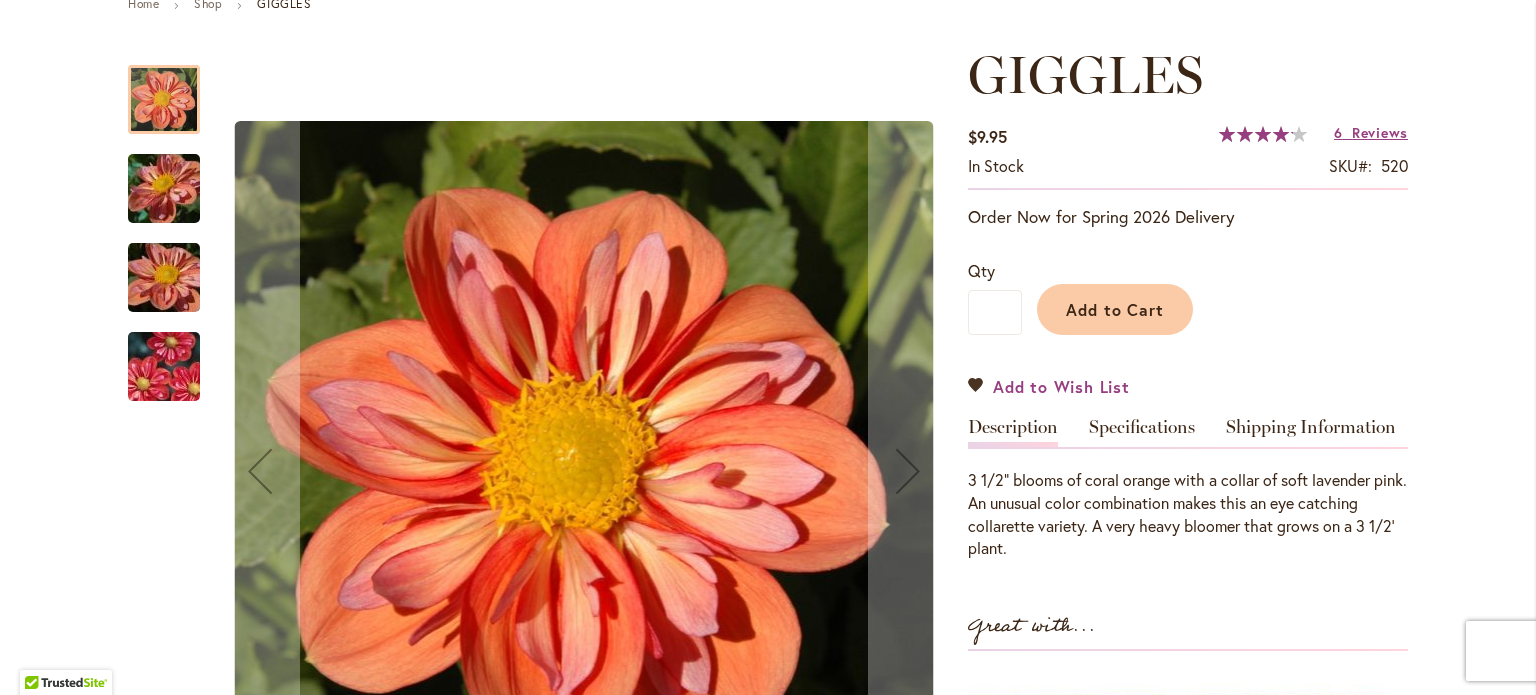 type on "**********" 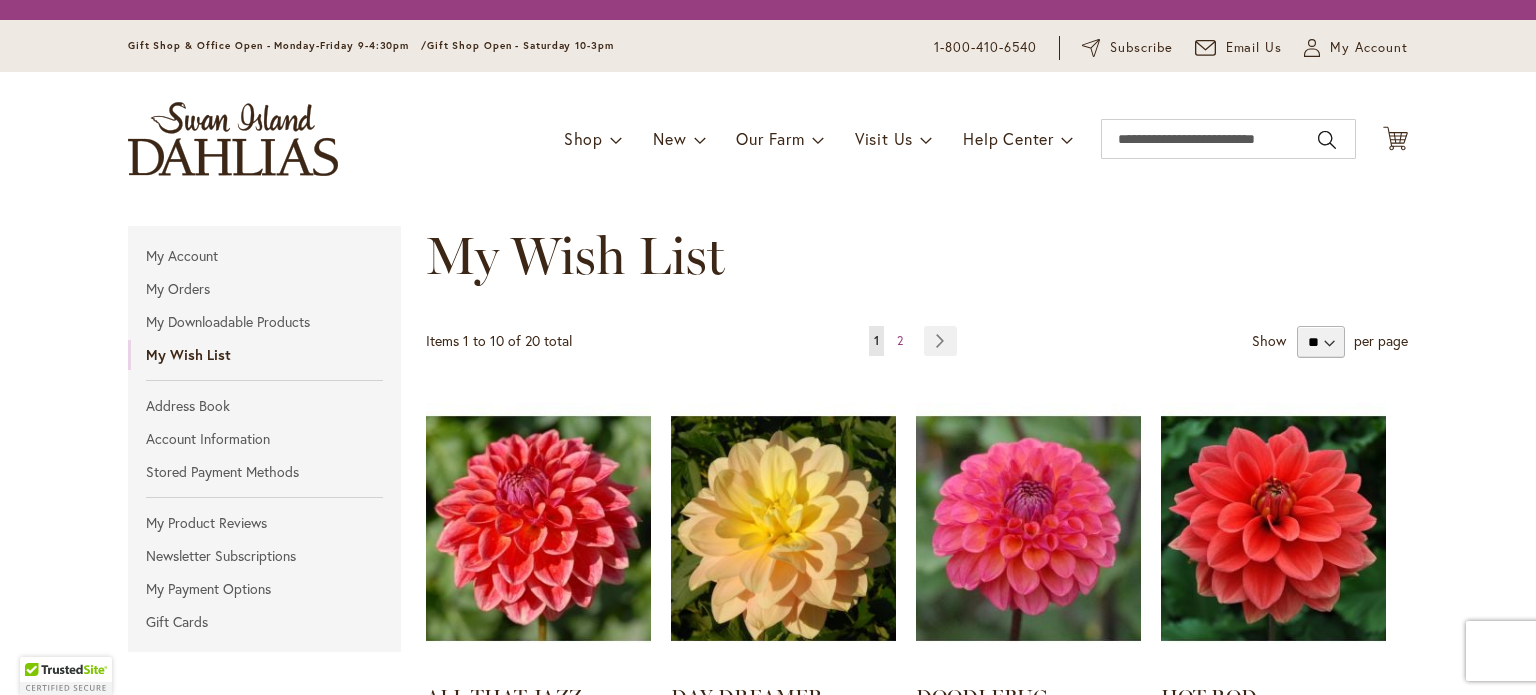 scroll, scrollTop: 0, scrollLeft: 0, axis: both 